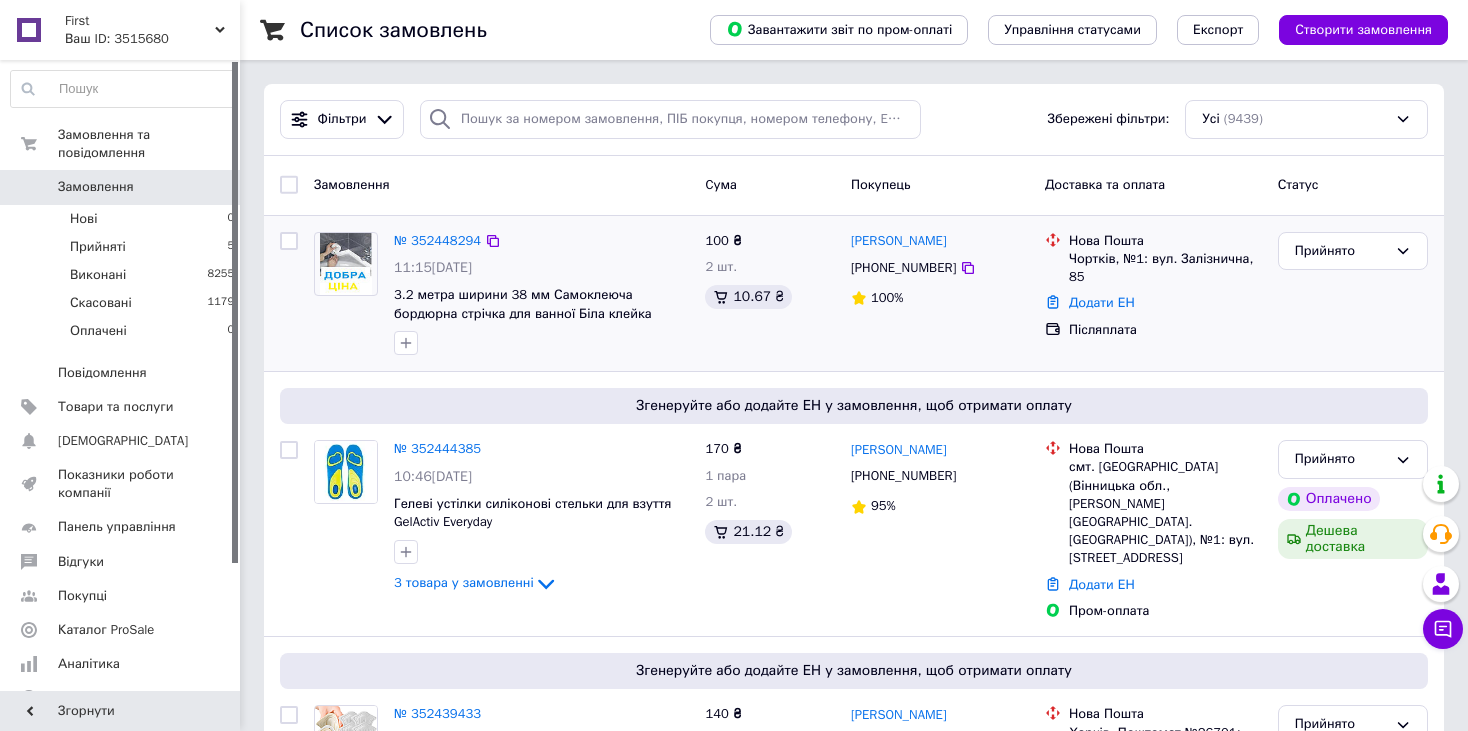scroll, scrollTop: 0, scrollLeft: 0, axis: both 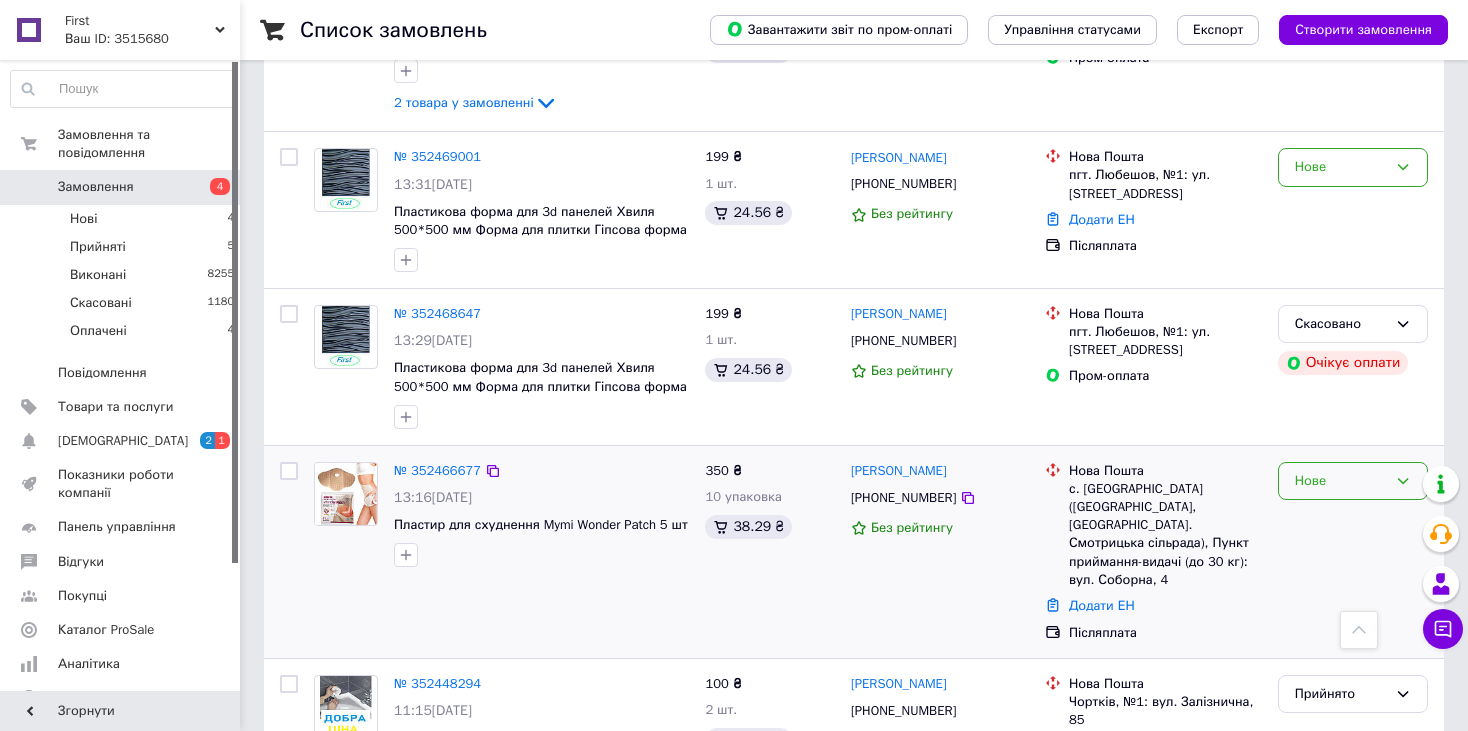 click on "Нове" at bounding box center (1341, 481) 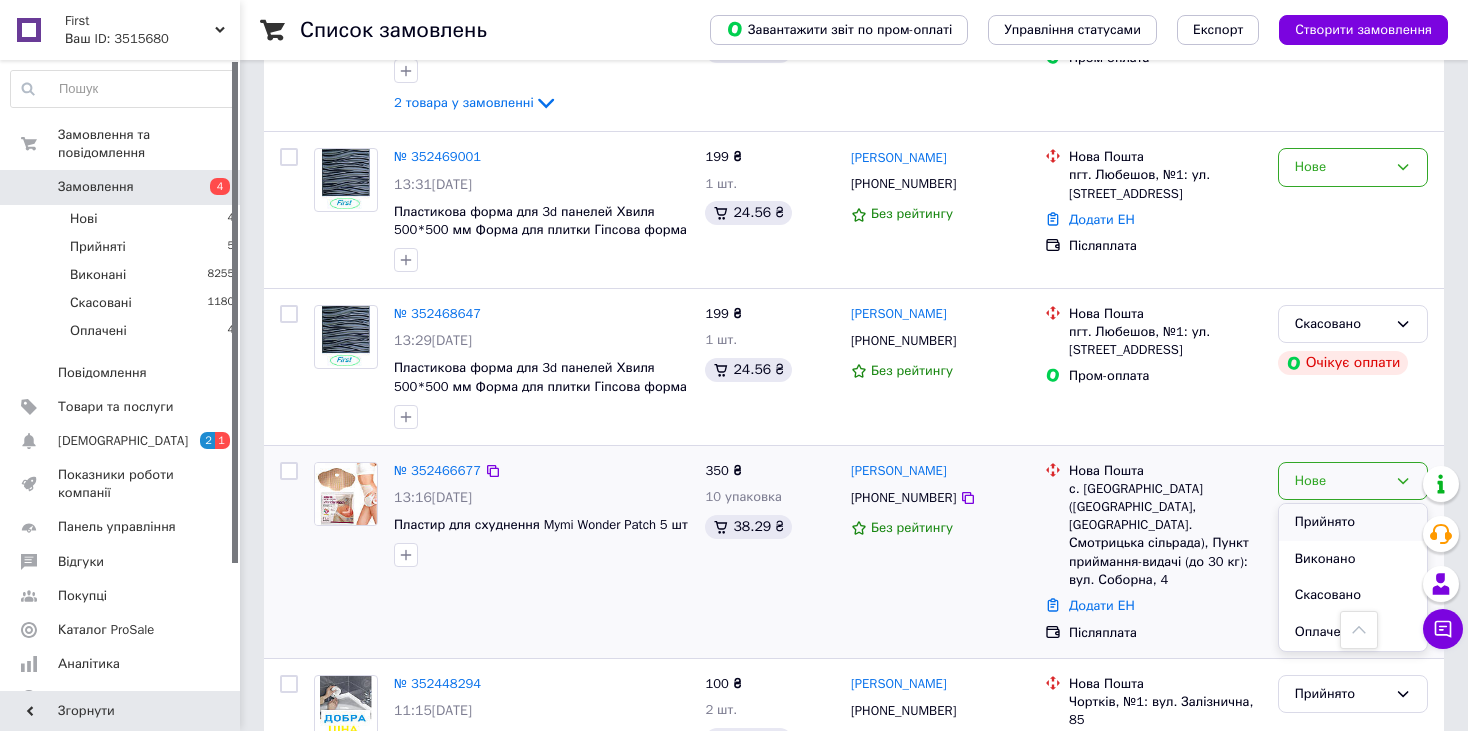 click on "Прийнято" at bounding box center (1353, 522) 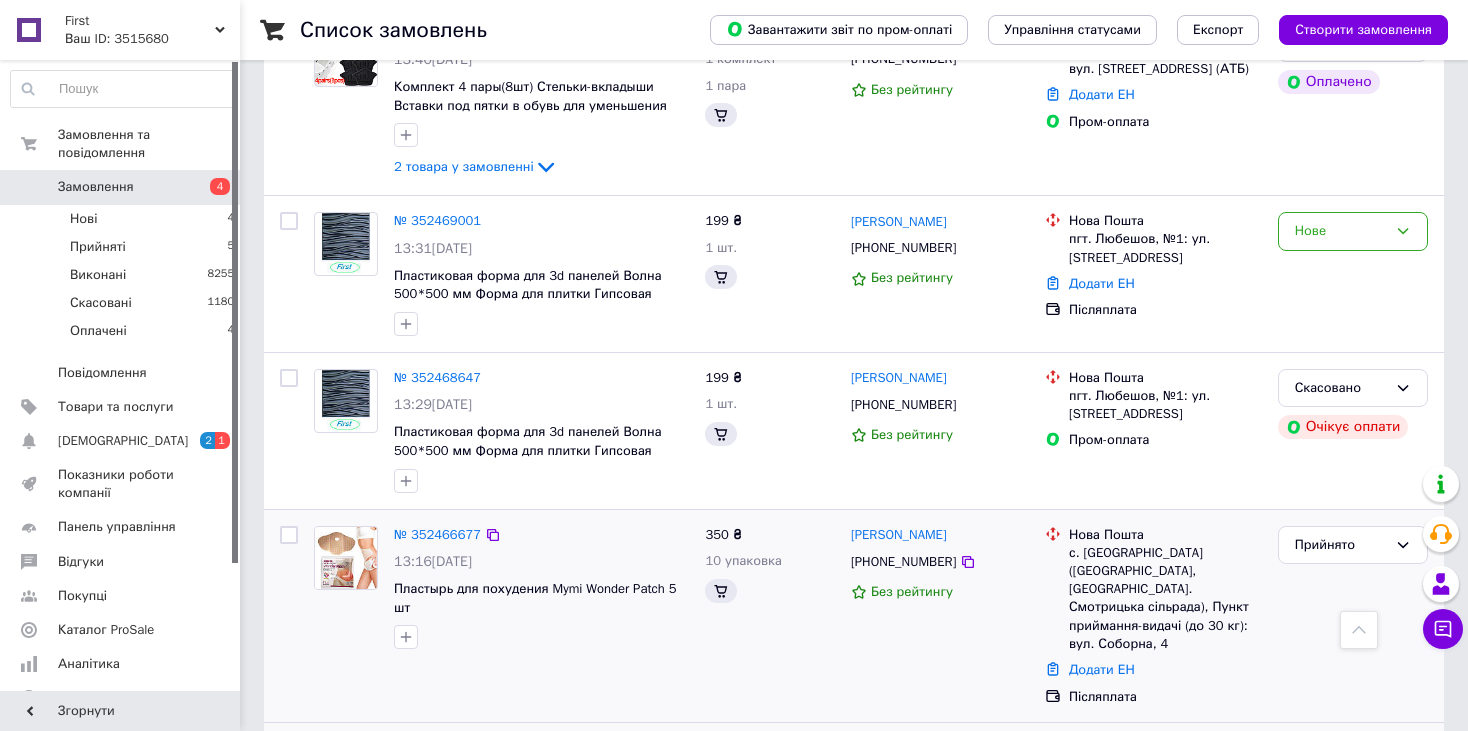 scroll, scrollTop: 1100, scrollLeft: 0, axis: vertical 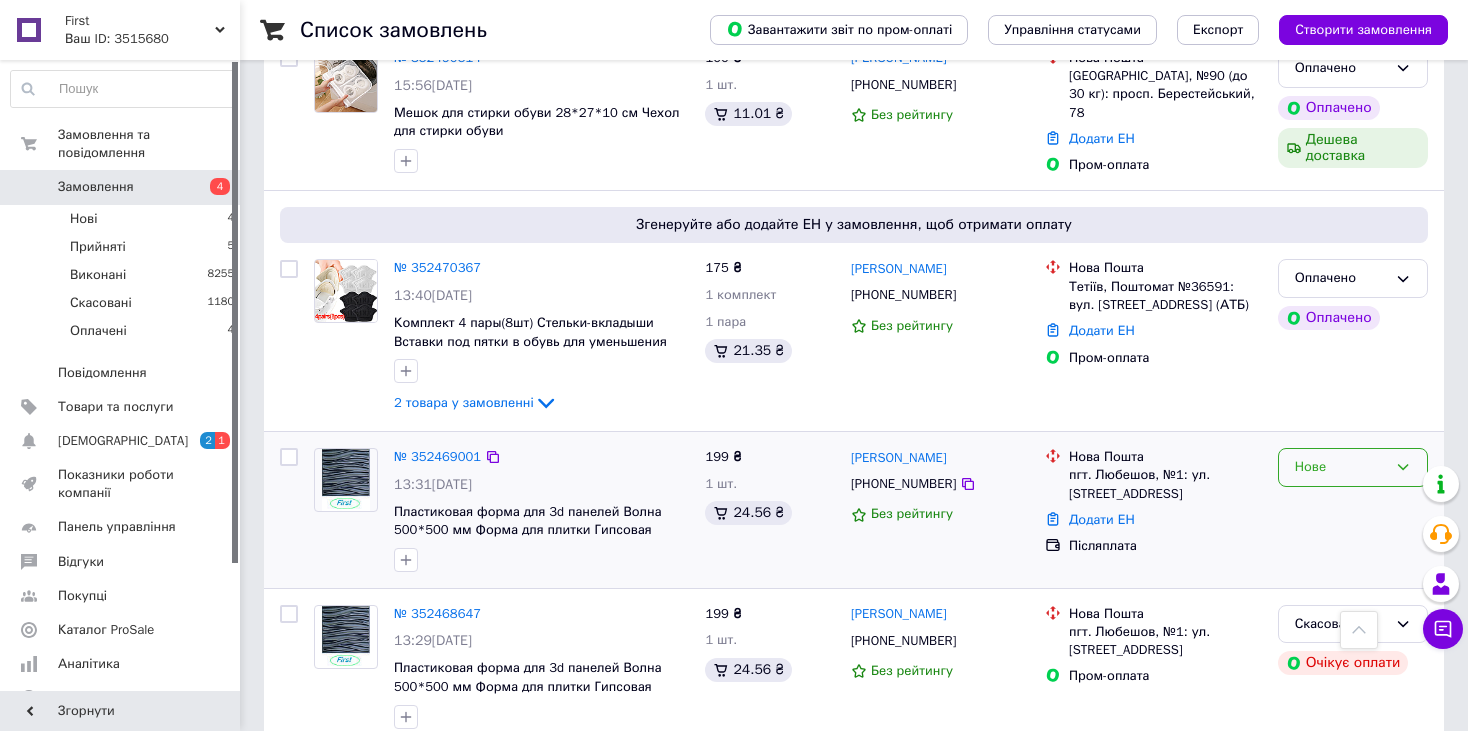 click on "Нове" at bounding box center (1341, 467) 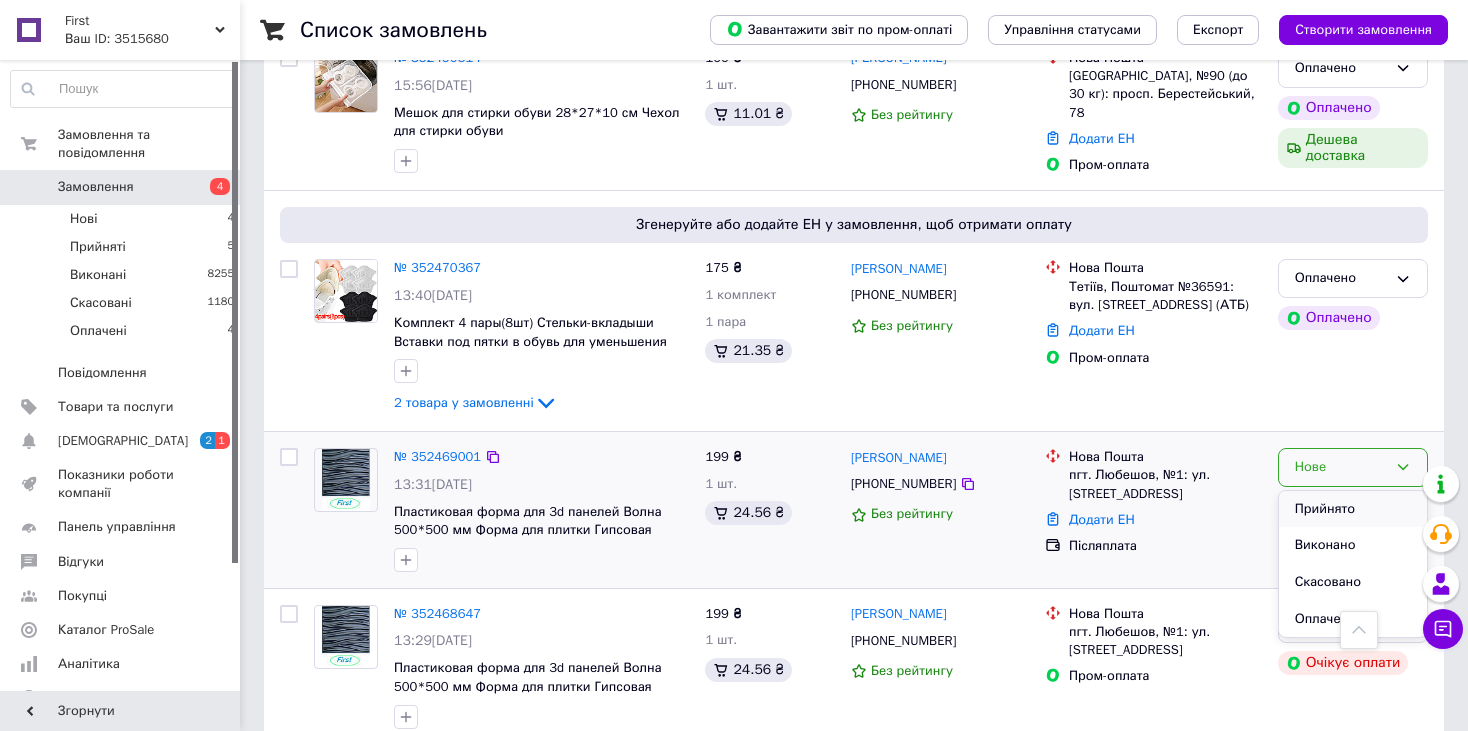 click on "Прийнято" at bounding box center [1353, 509] 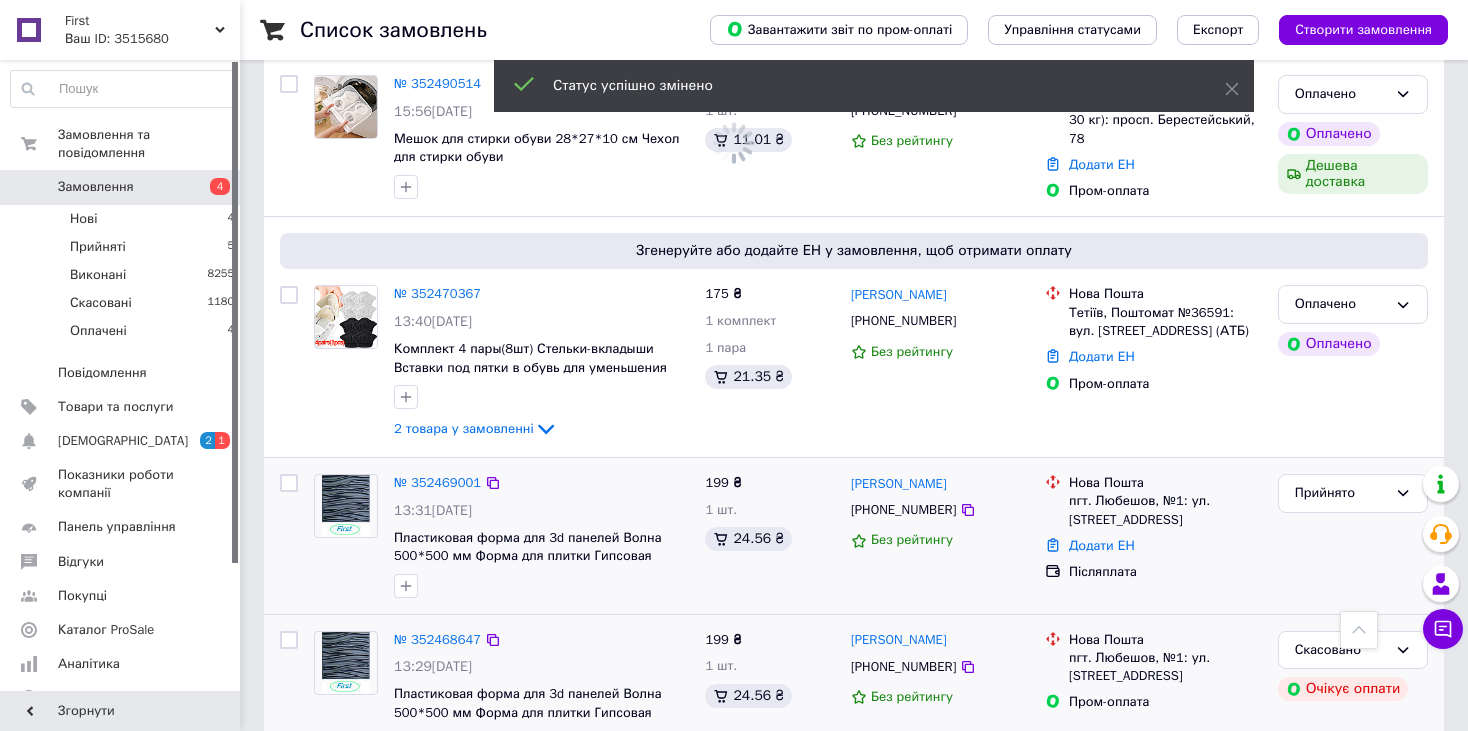 scroll, scrollTop: 1000, scrollLeft: 0, axis: vertical 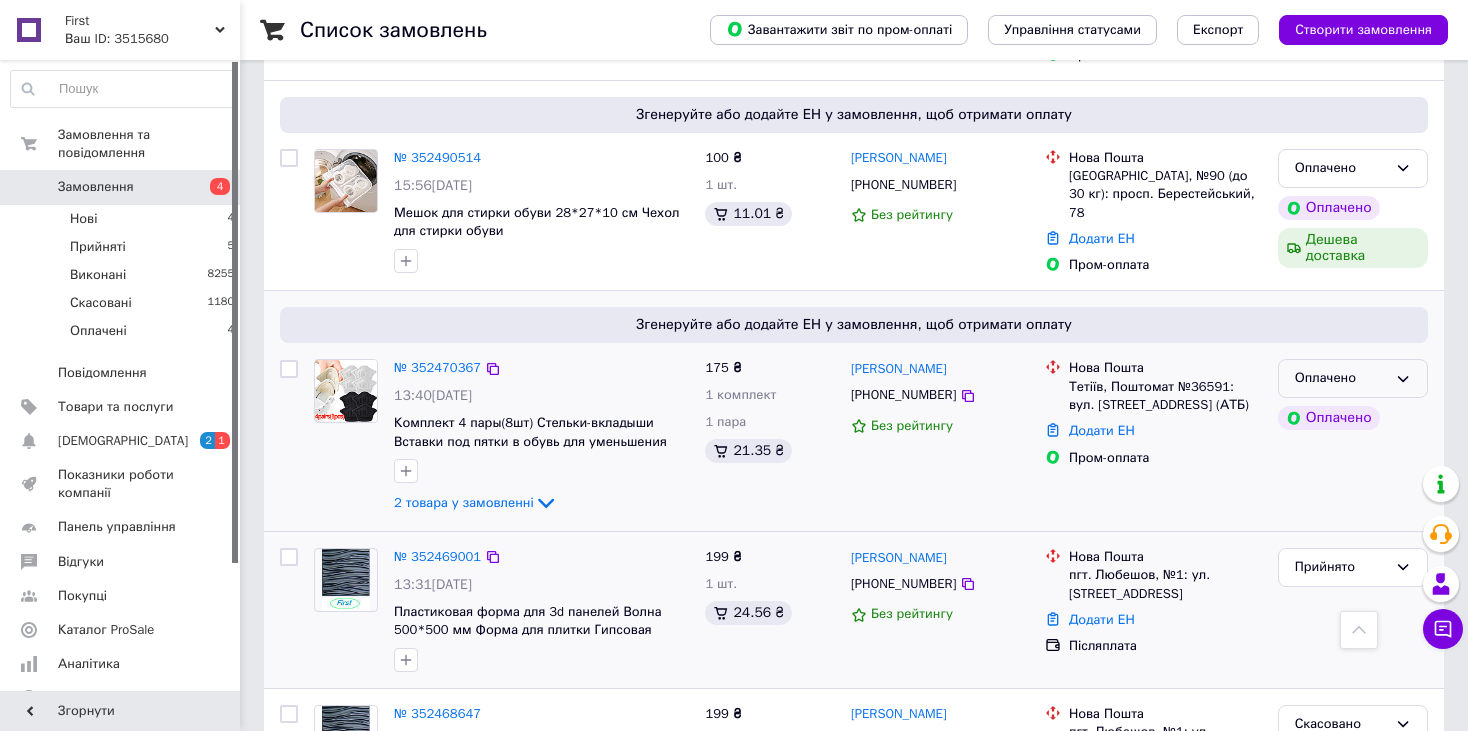 click on "Оплачено" at bounding box center (1341, 378) 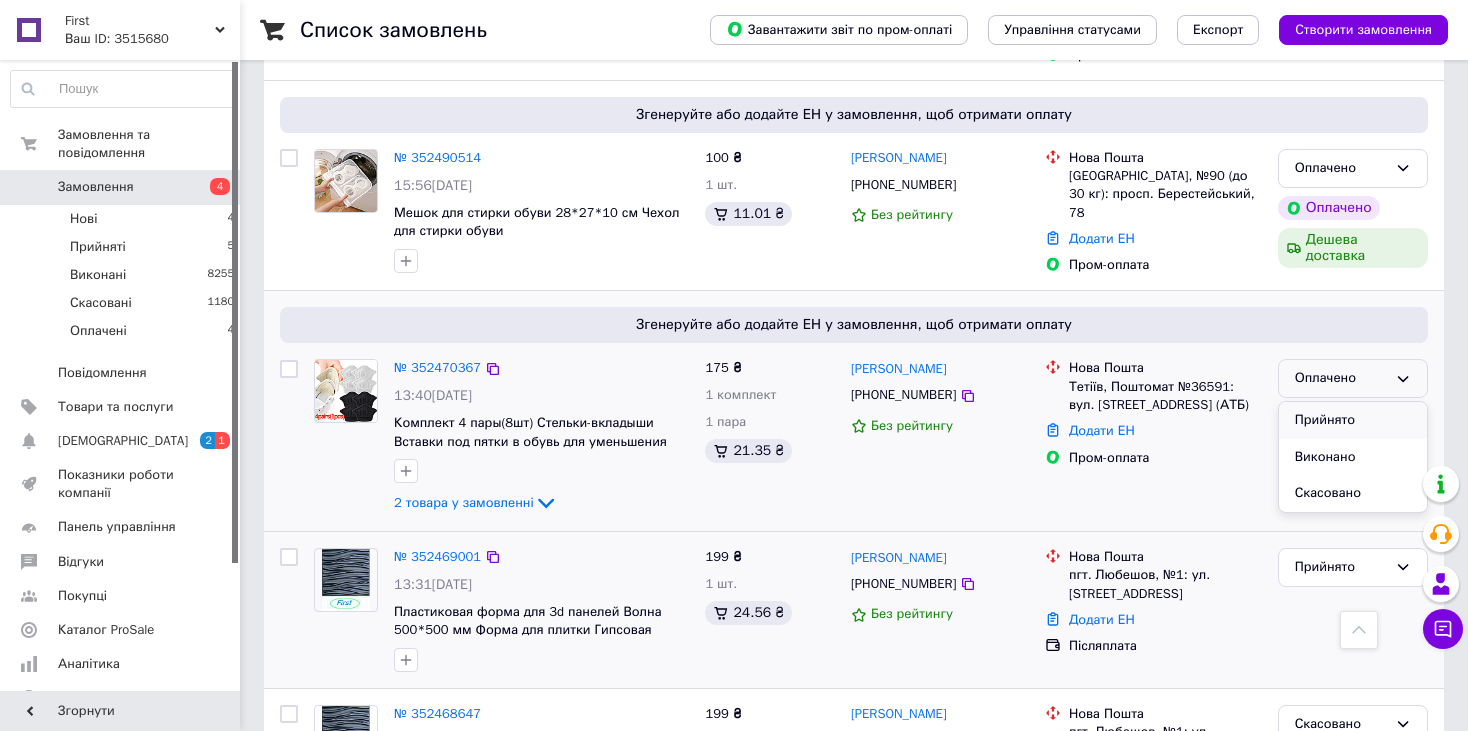 click on "Прийнято" at bounding box center (1353, 420) 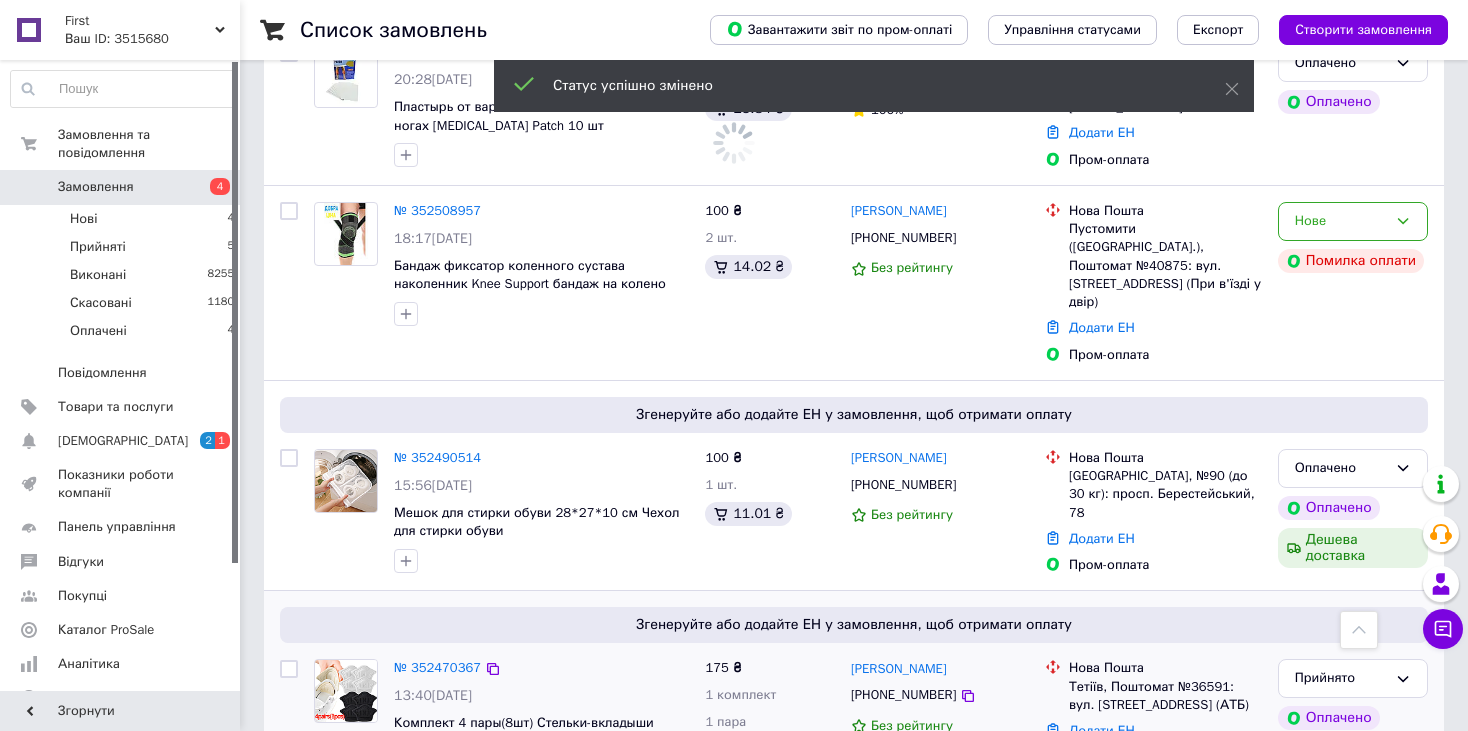 scroll, scrollTop: 700, scrollLeft: 0, axis: vertical 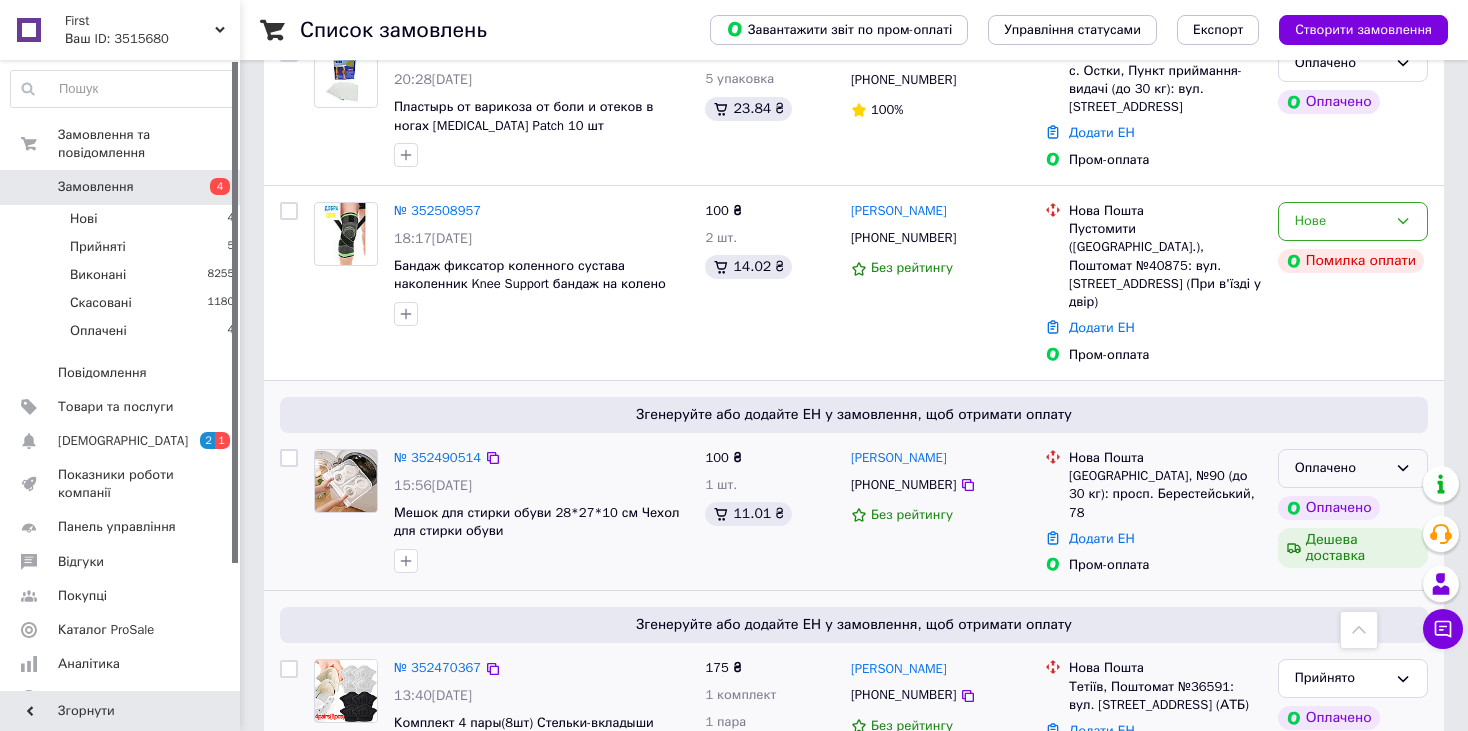 click on "Оплачено" at bounding box center [1341, 468] 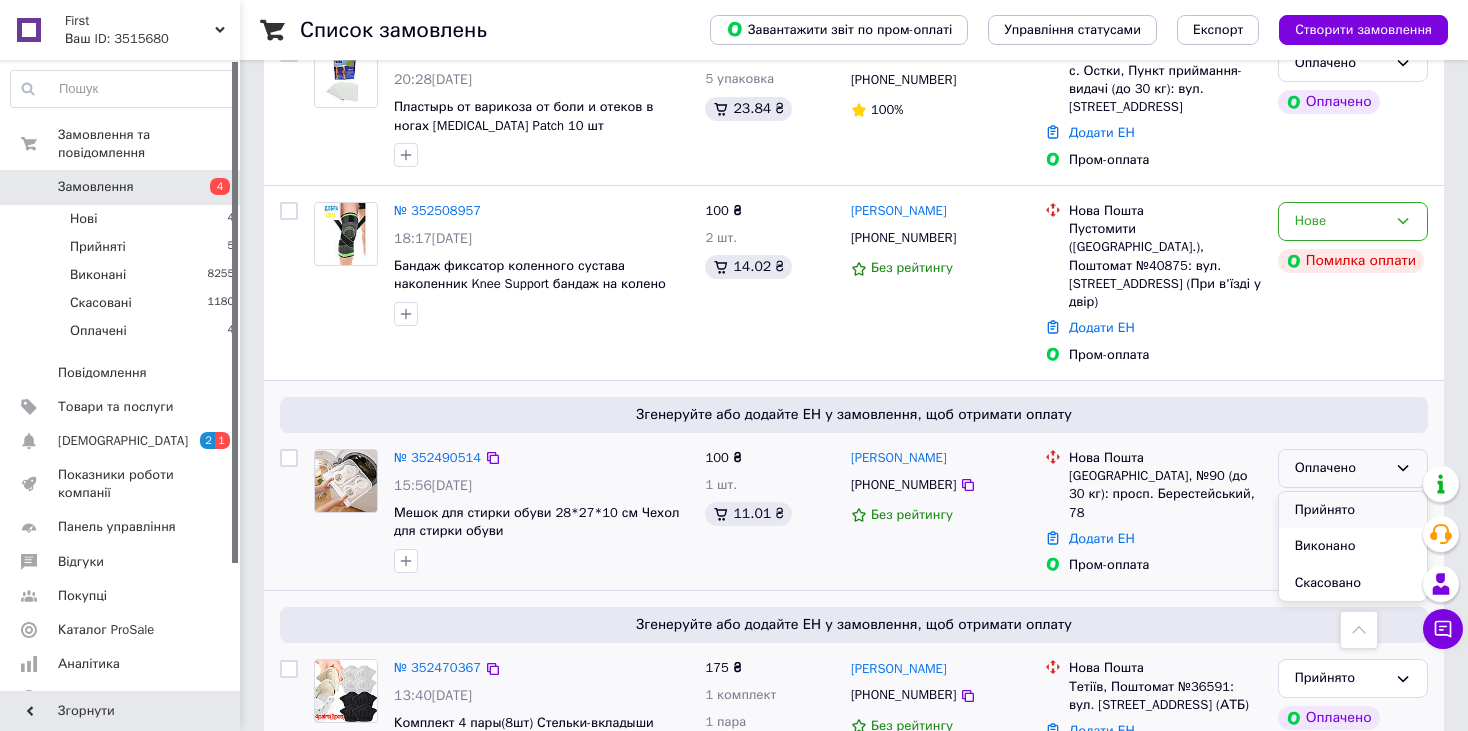 click on "Прийнято" at bounding box center (1353, 510) 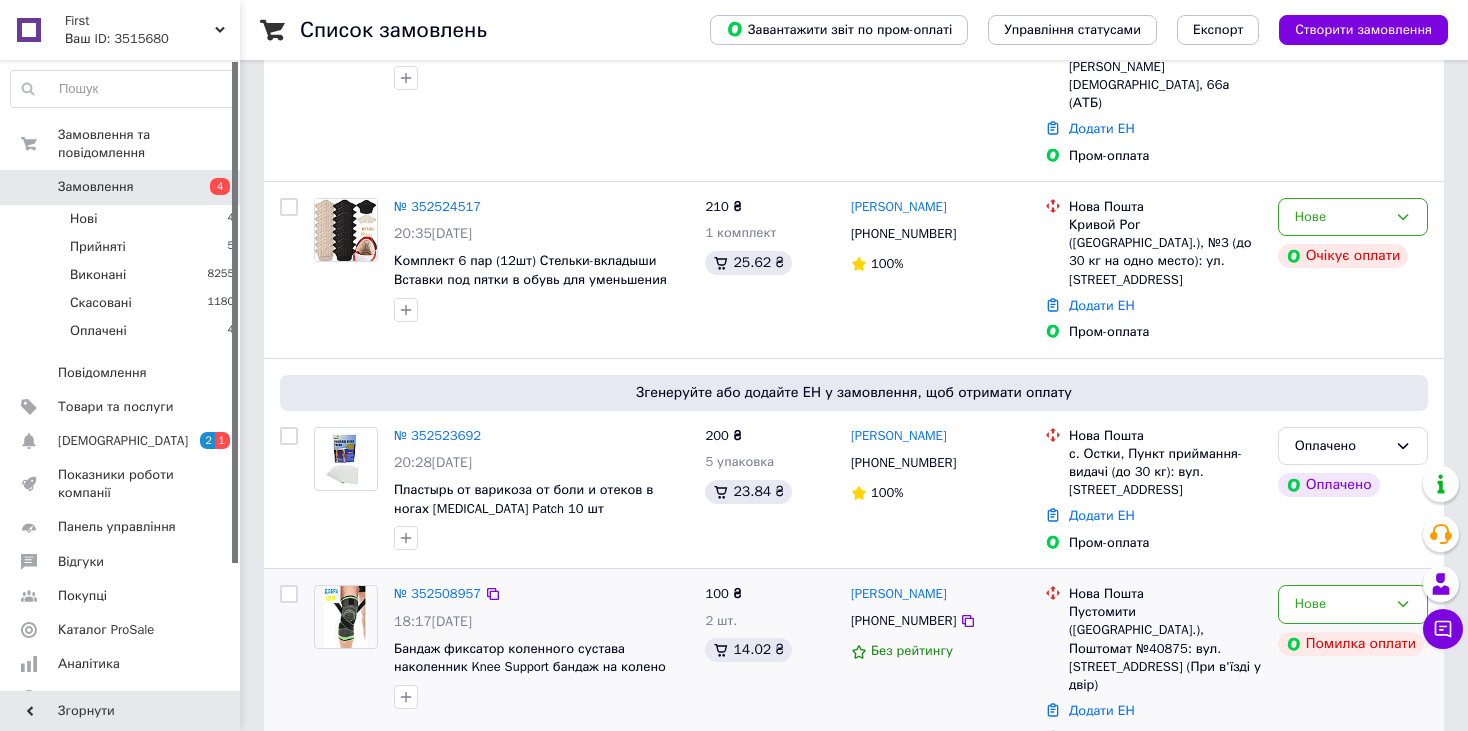 scroll, scrollTop: 400, scrollLeft: 0, axis: vertical 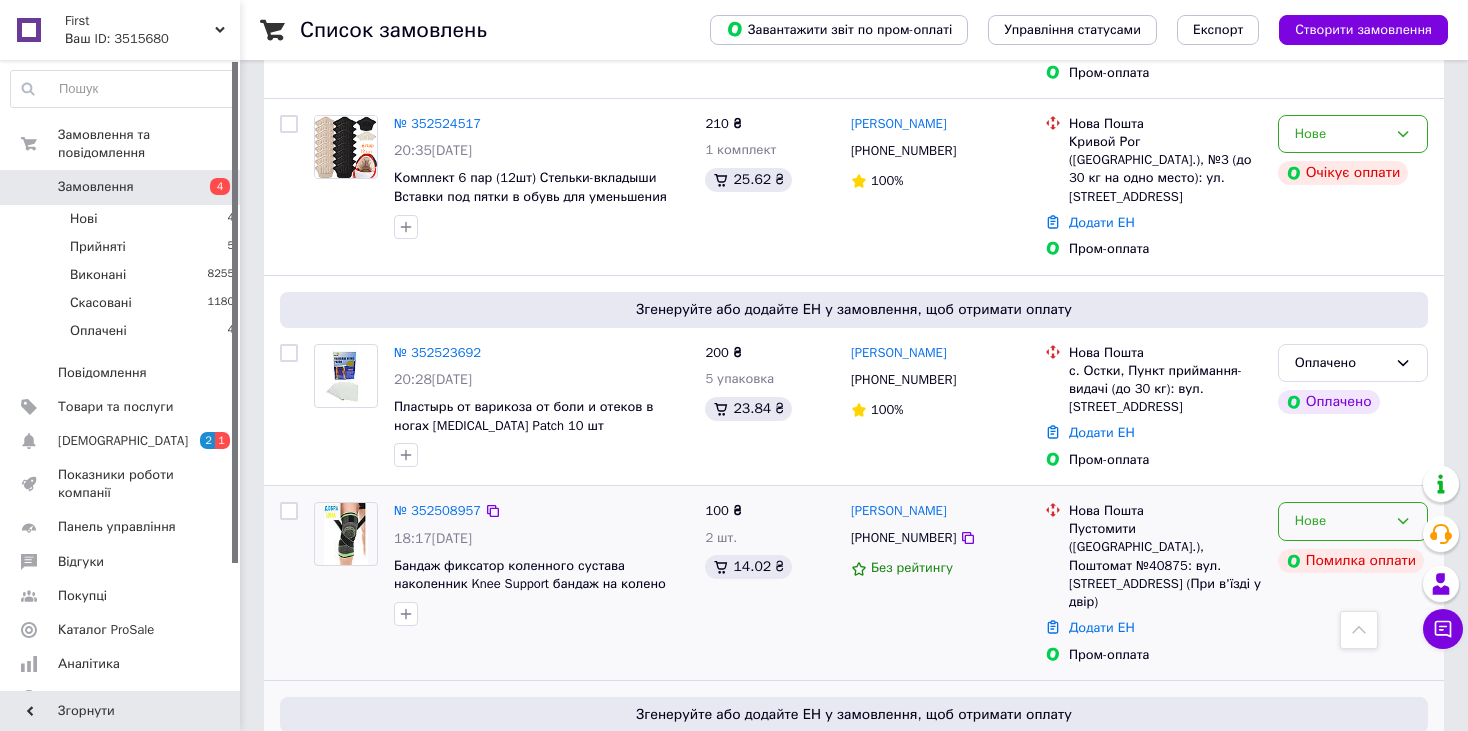 click on "Нове" at bounding box center [1341, 521] 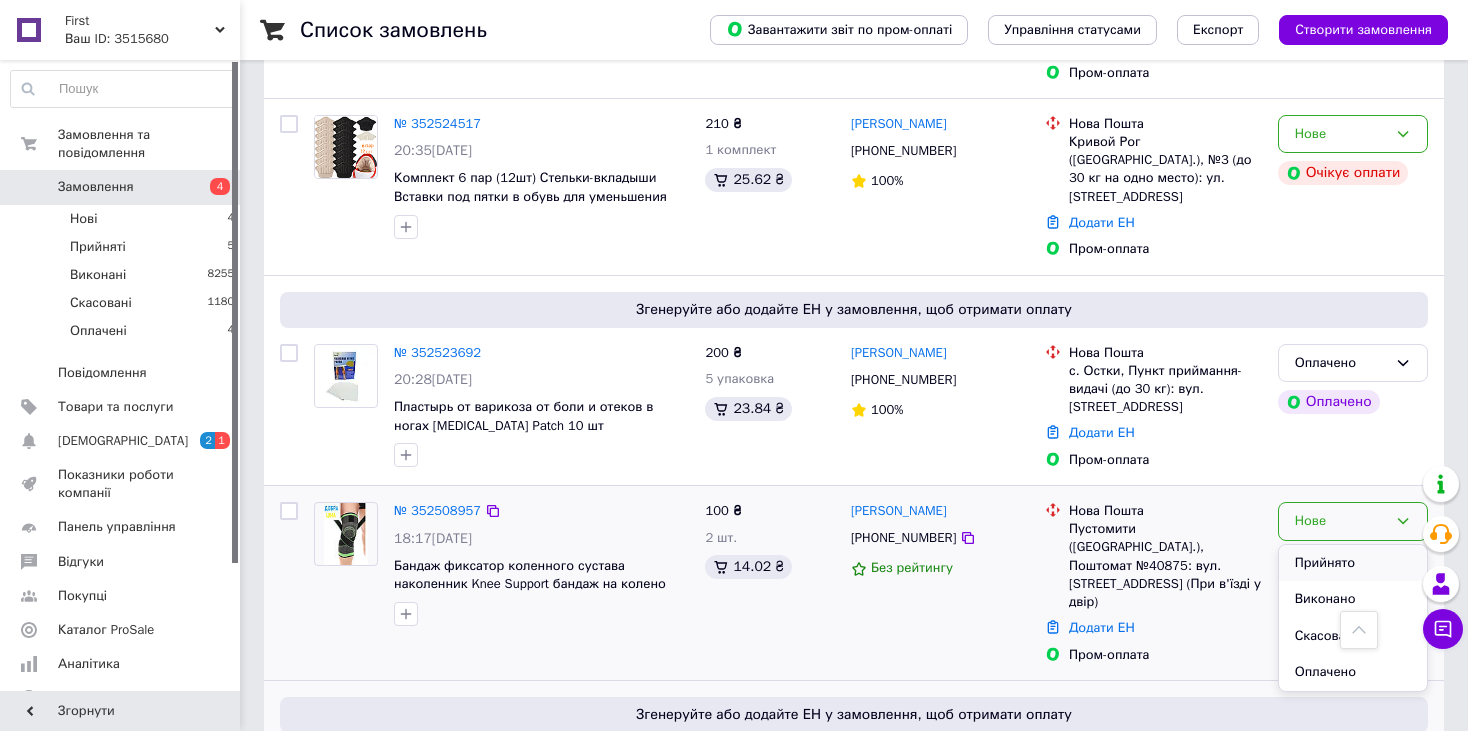 click on "Прийнято" at bounding box center (1353, 563) 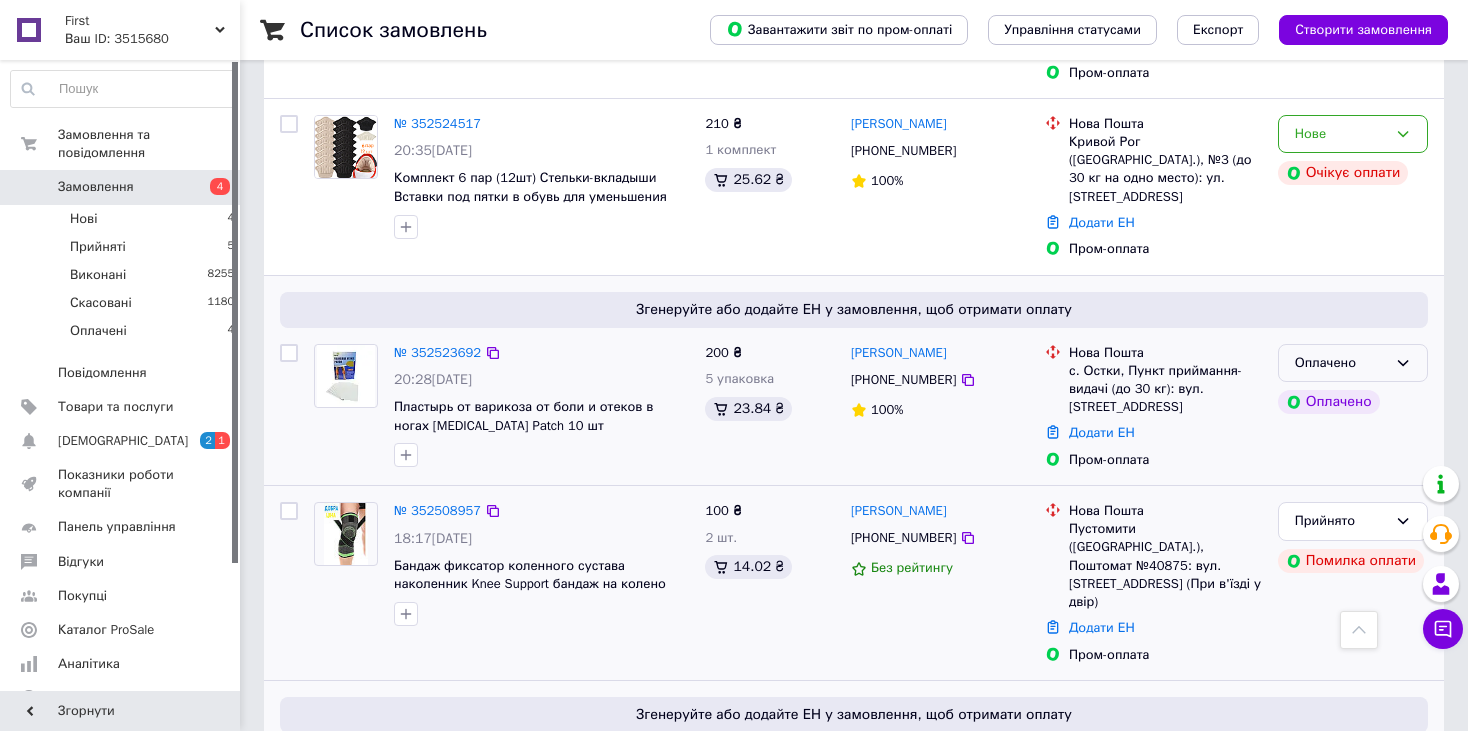 click on "Оплачено" at bounding box center [1341, 363] 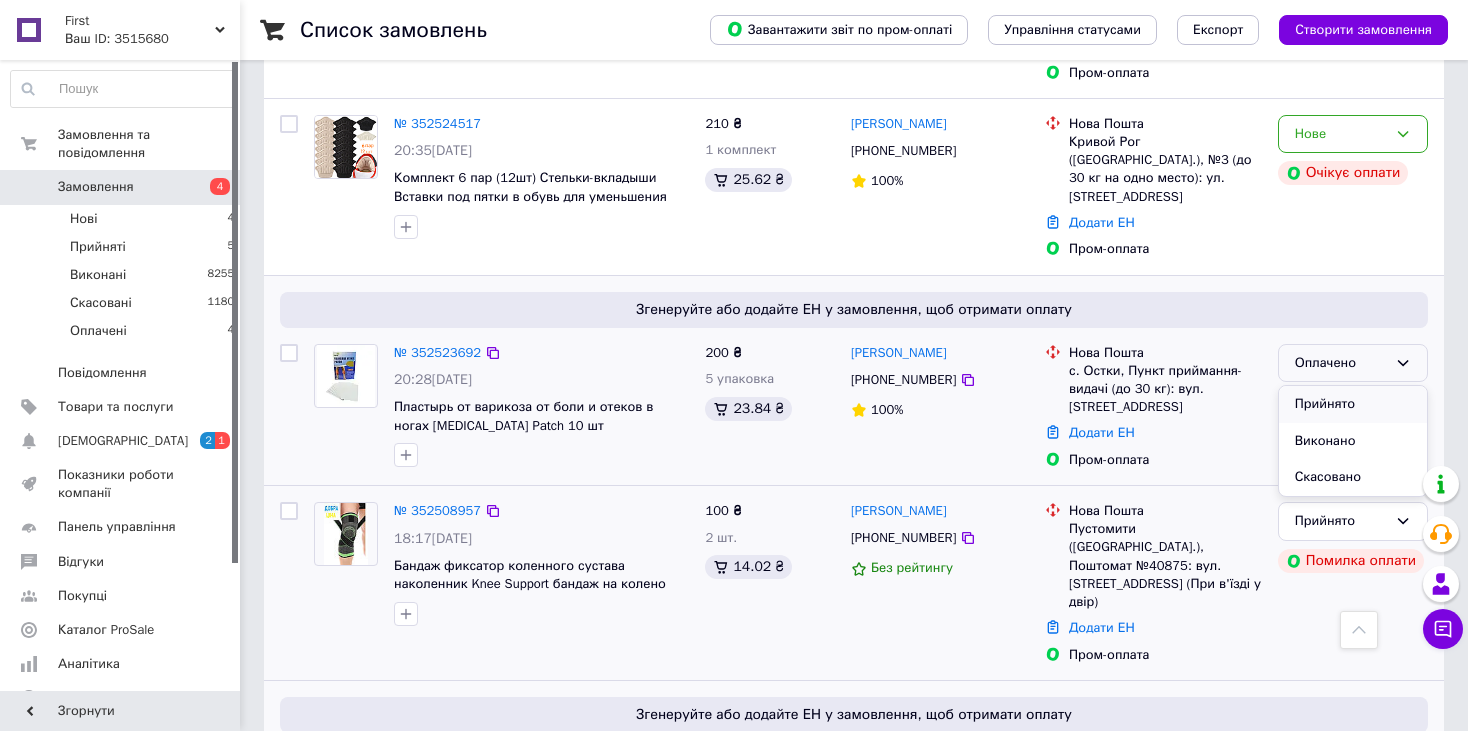 click on "Прийнято" at bounding box center [1353, 404] 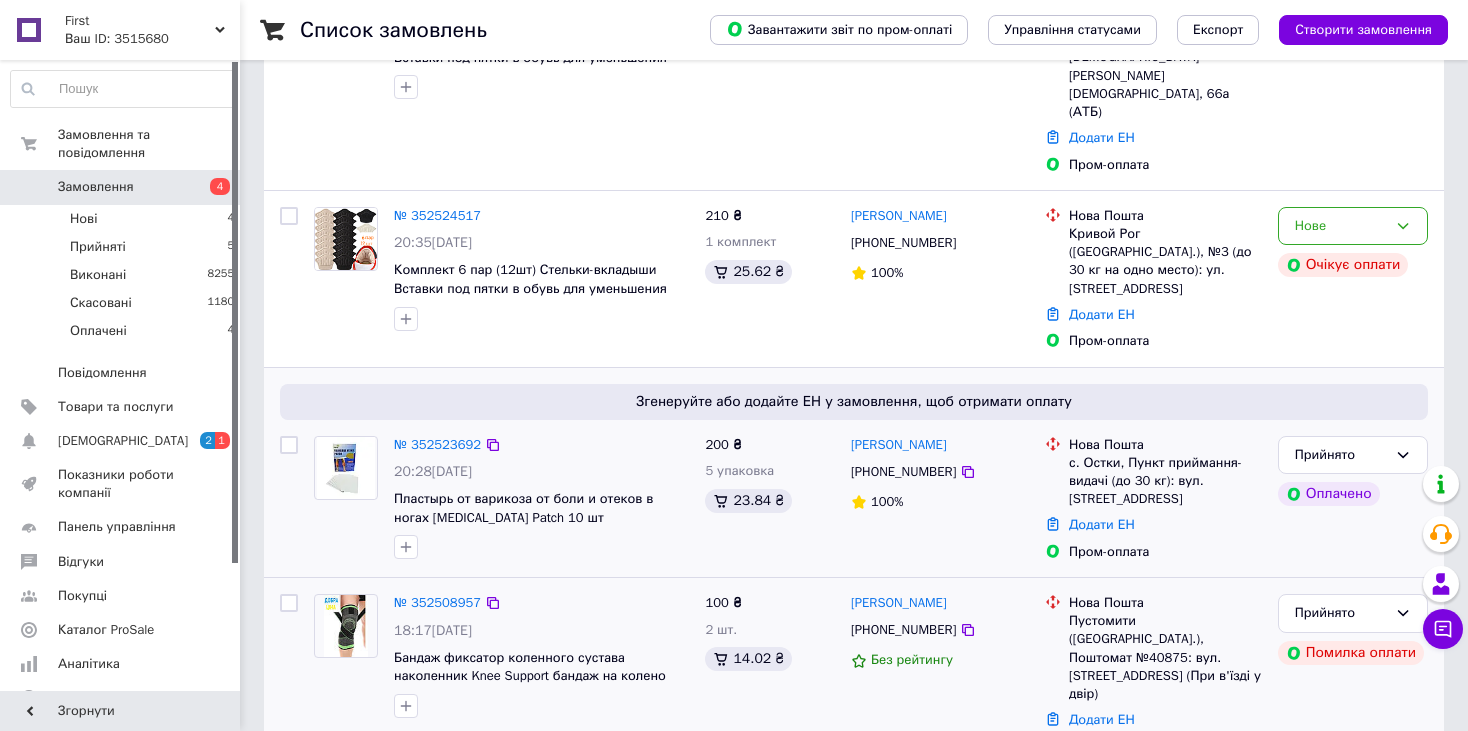 scroll, scrollTop: 100, scrollLeft: 0, axis: vertical 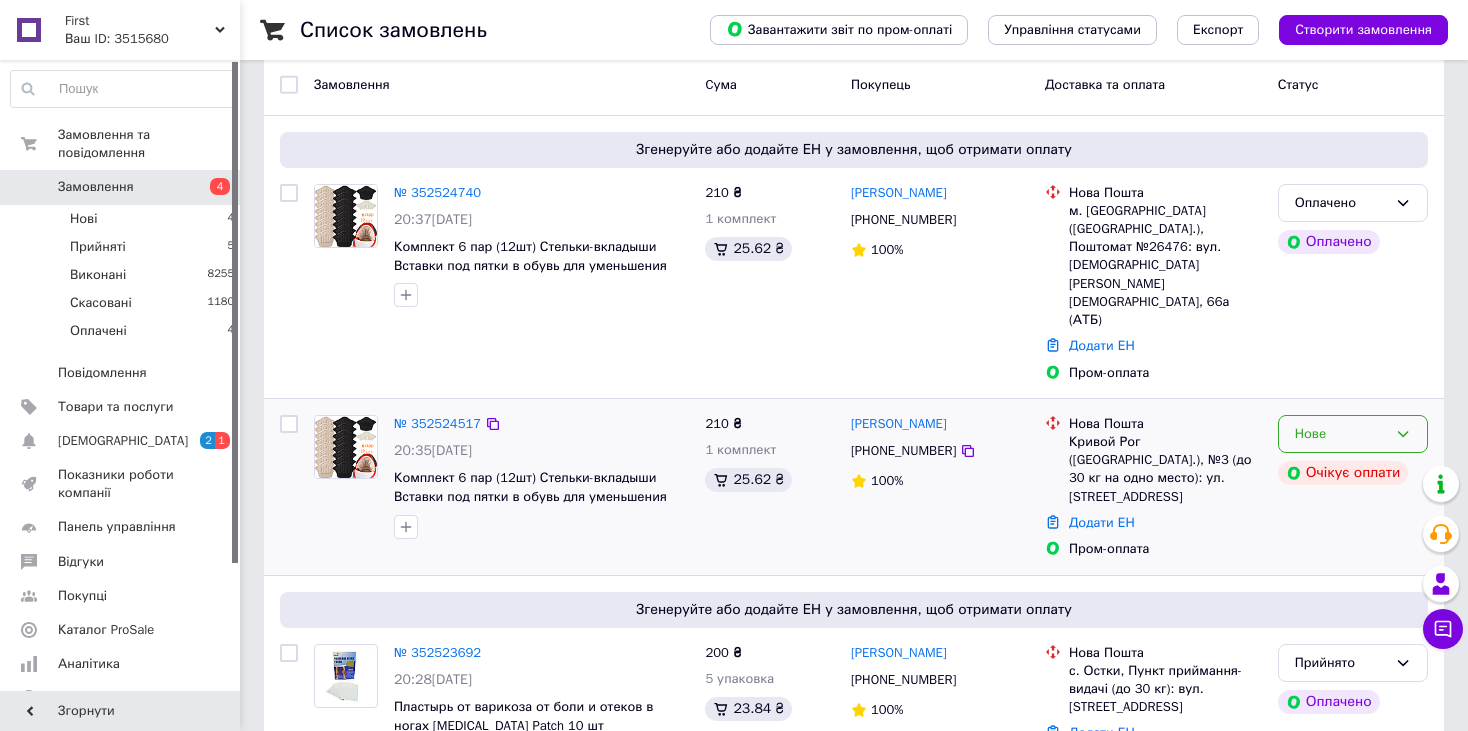 click on "Нове" at bounding box center (1353, 434) 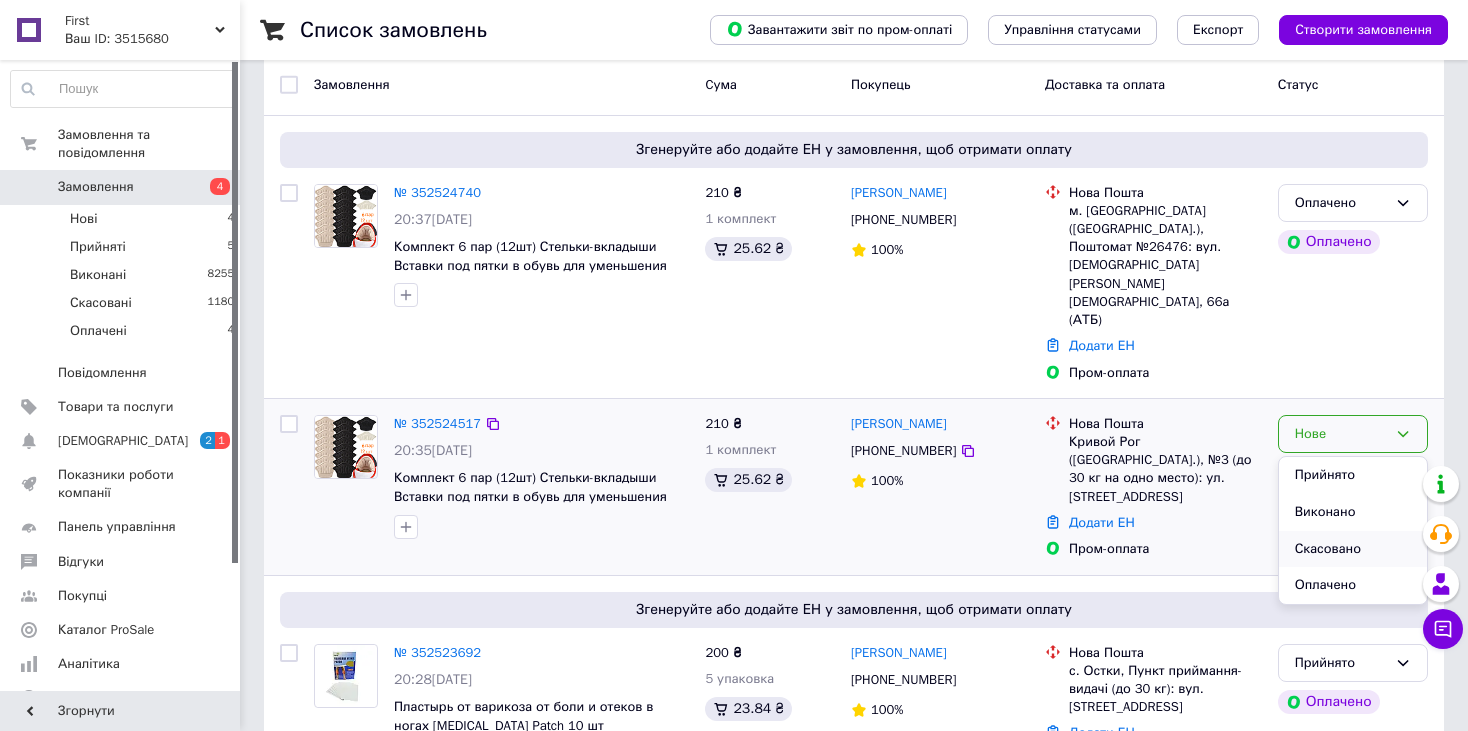 click on "Скасовано" at bounding box center (1353, 549) 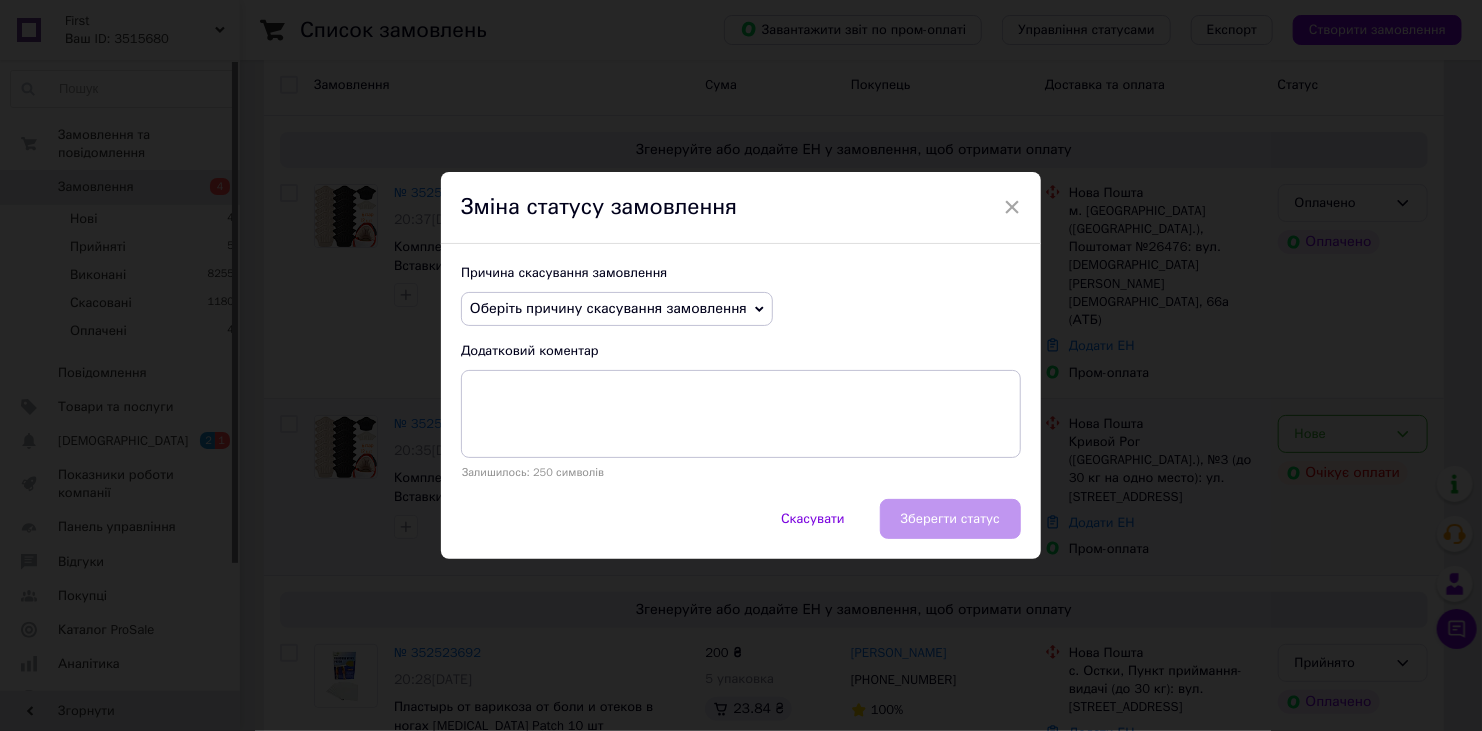 click on "Оберіть причину скасування замовлення" at bounding box center (608, 308) 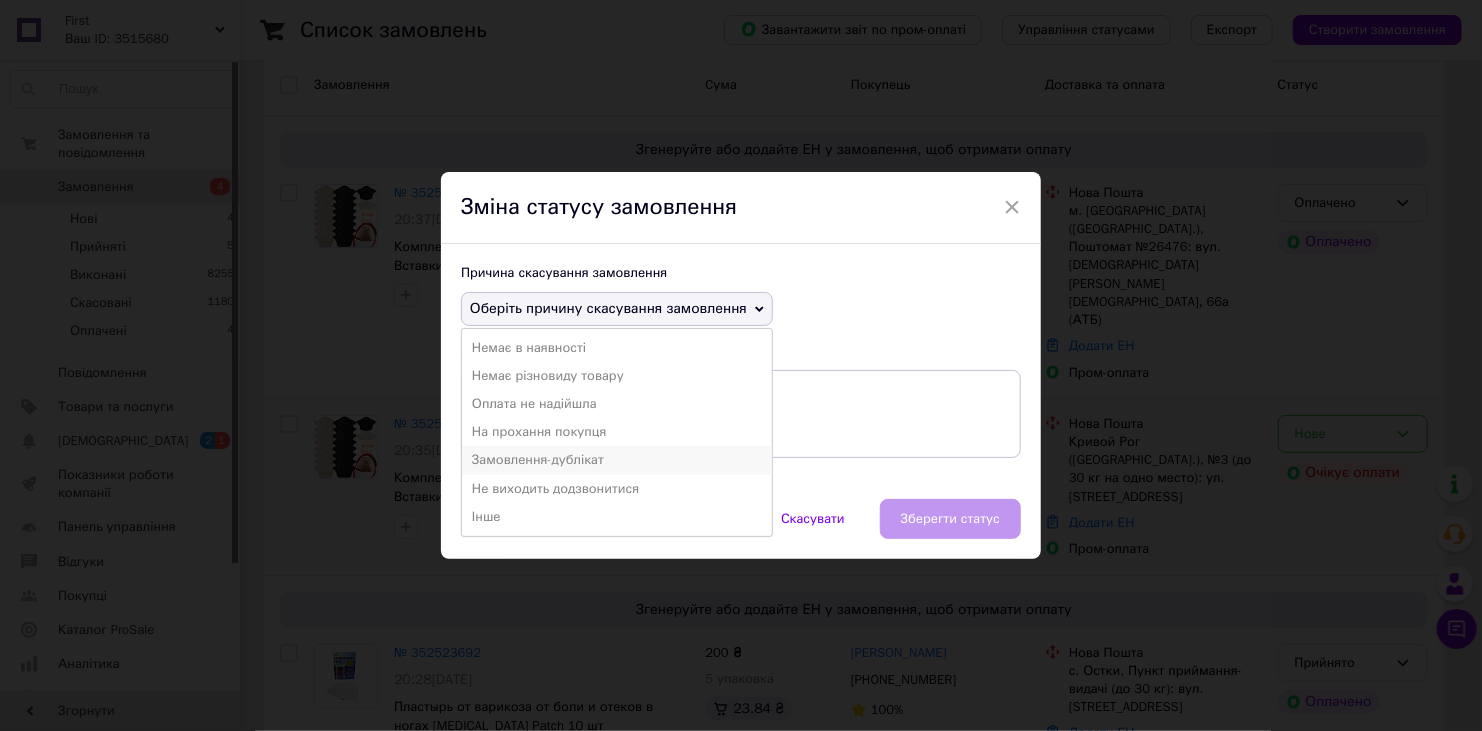 click on "Замовлення-дублікат" at bounding box center [617, 460] 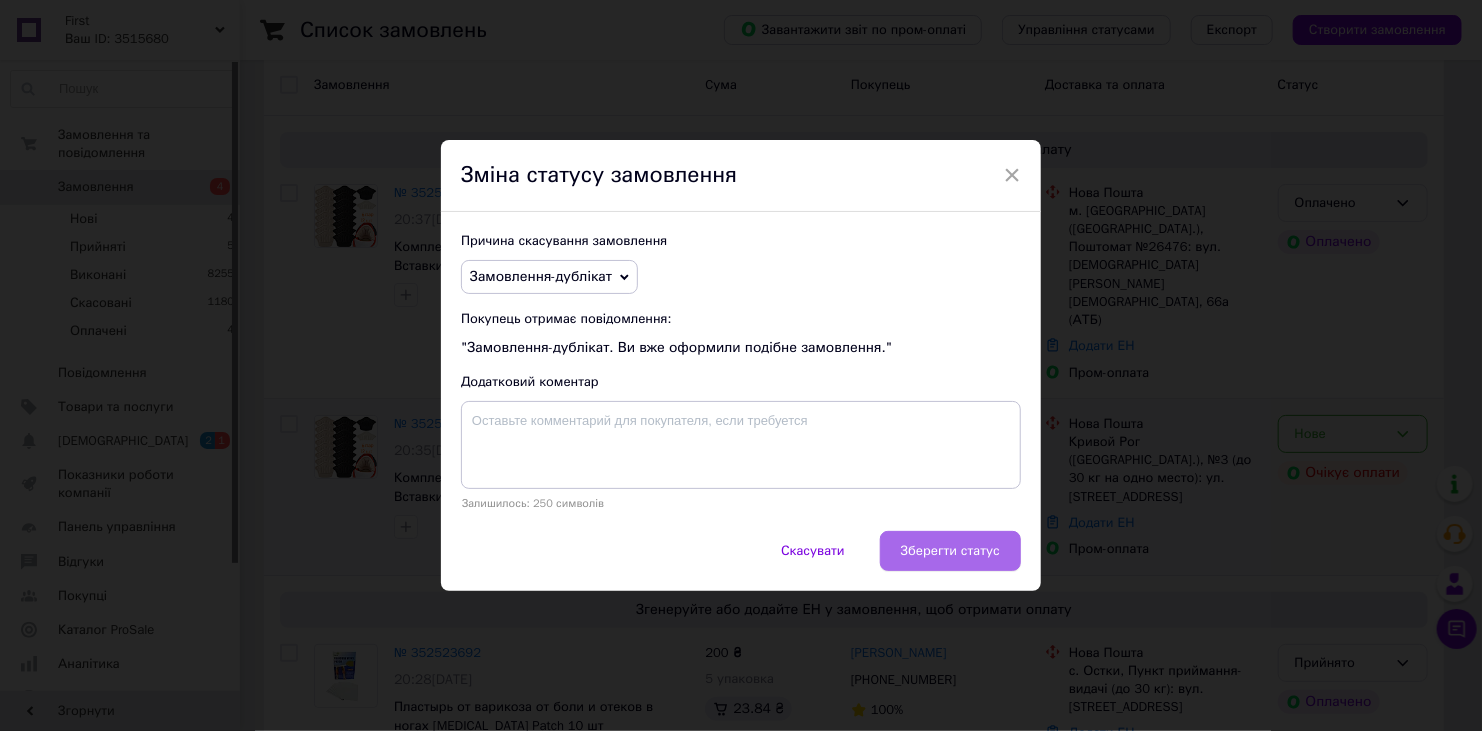 click on "Зберегти статус" at bounding box center [950, 551] 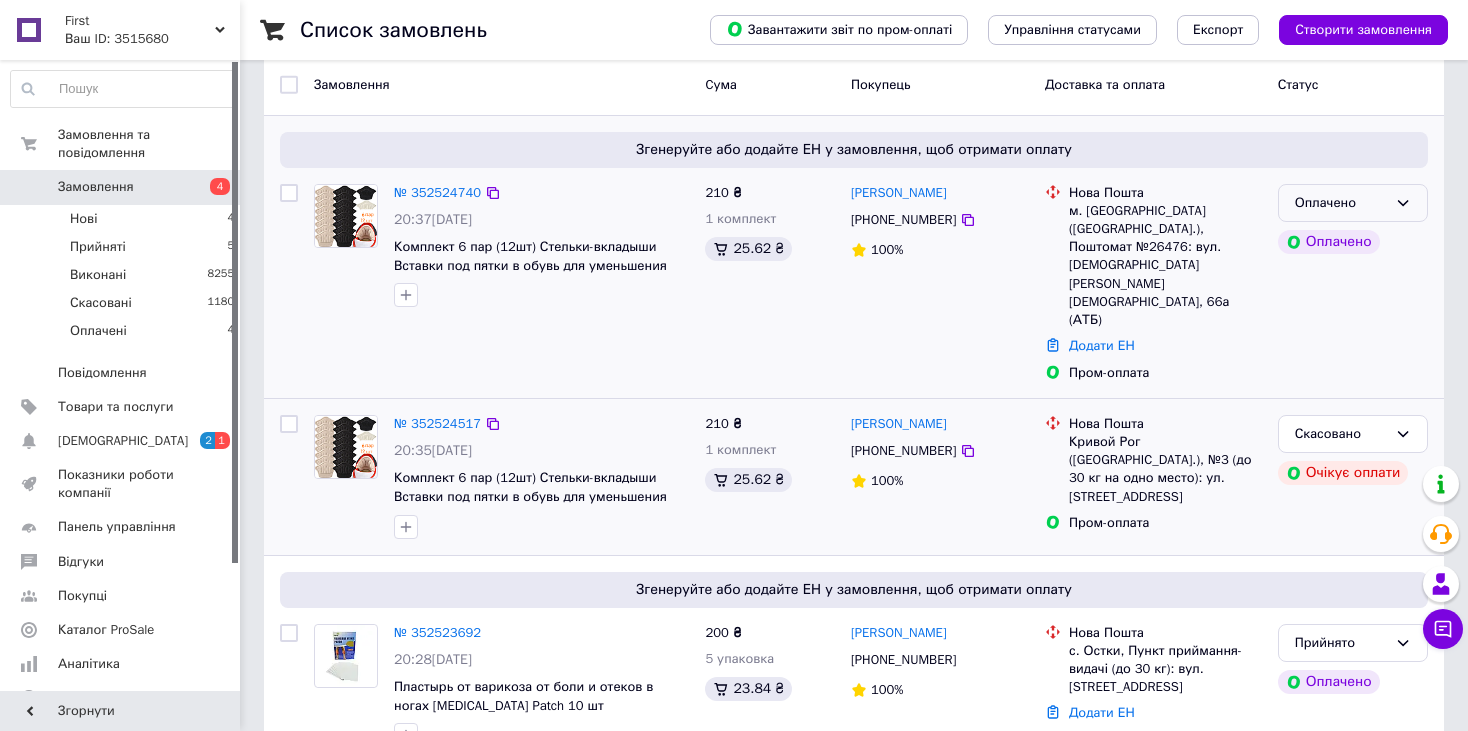 click on "Оплачено" at bounding box center [1341, 203] 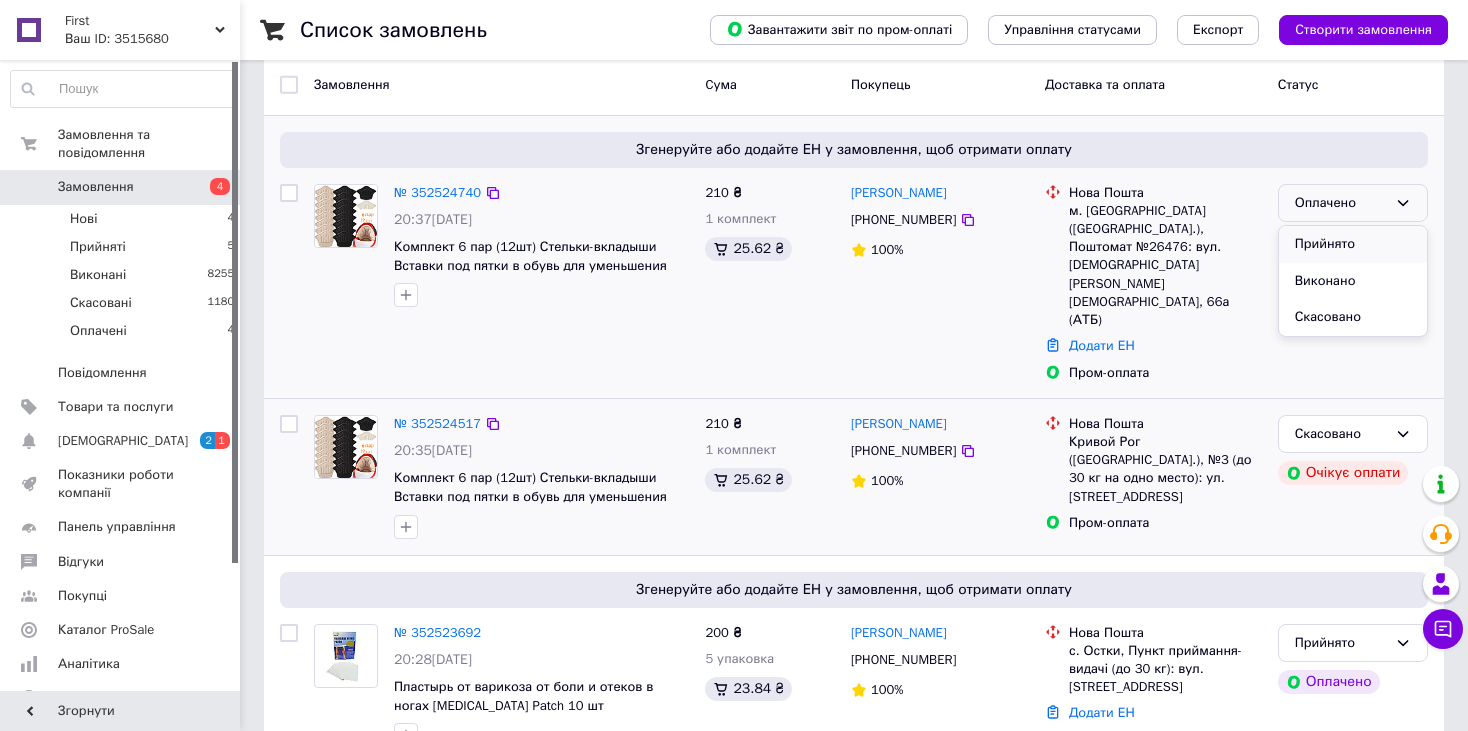 click on "Прийнято" at bounding box center [1353, 244] 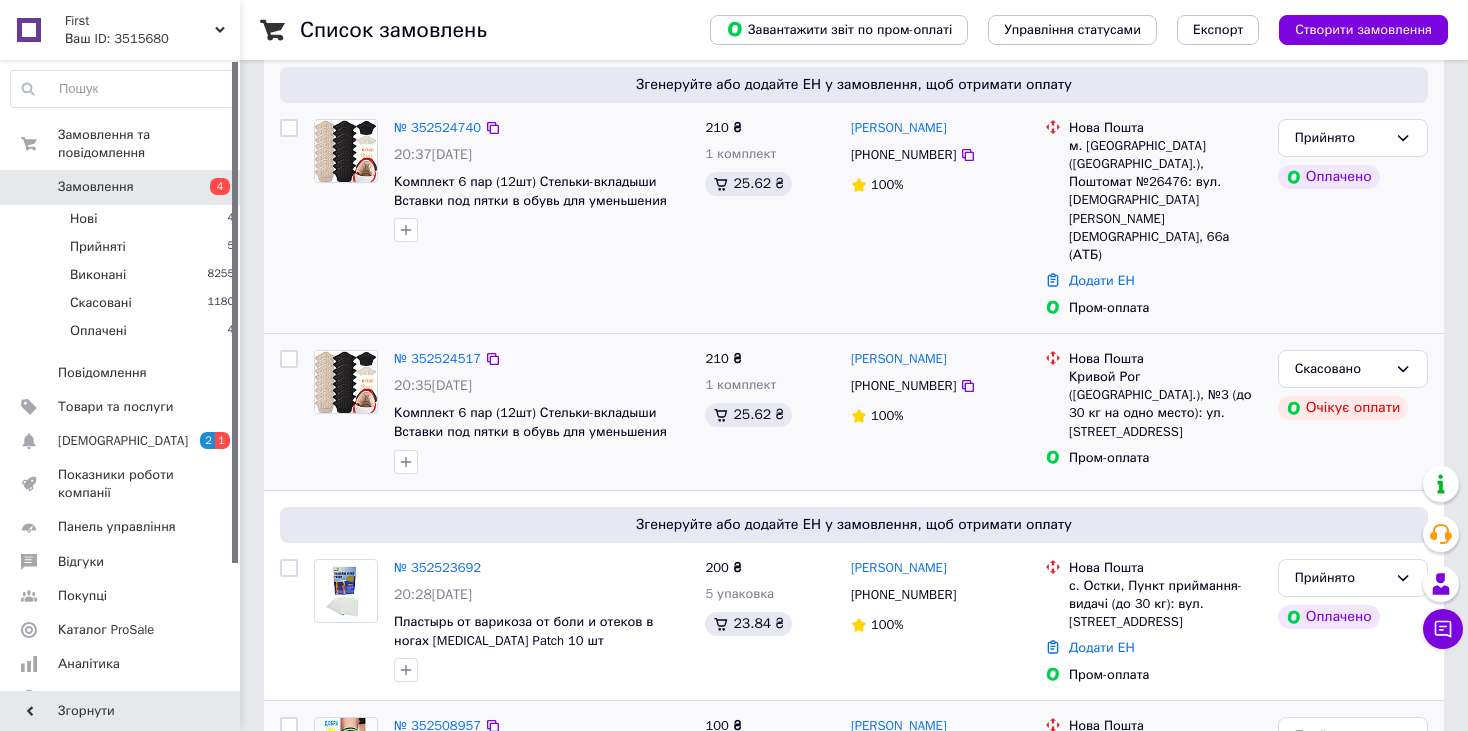 scroll, scrollTop: 0, scrollLeft: 0, axis: both 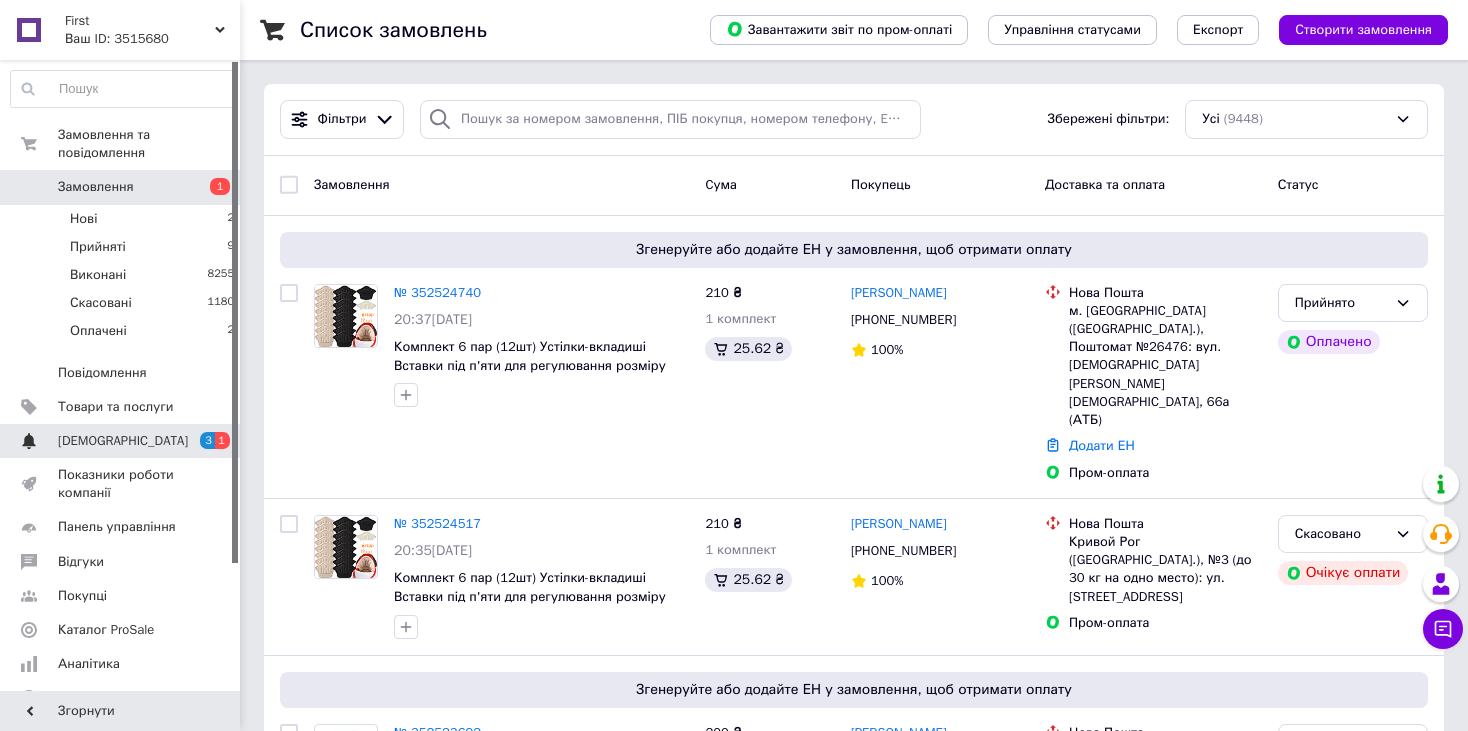 click on "Сповіщення 3 1" at bounding box center [123, 441] 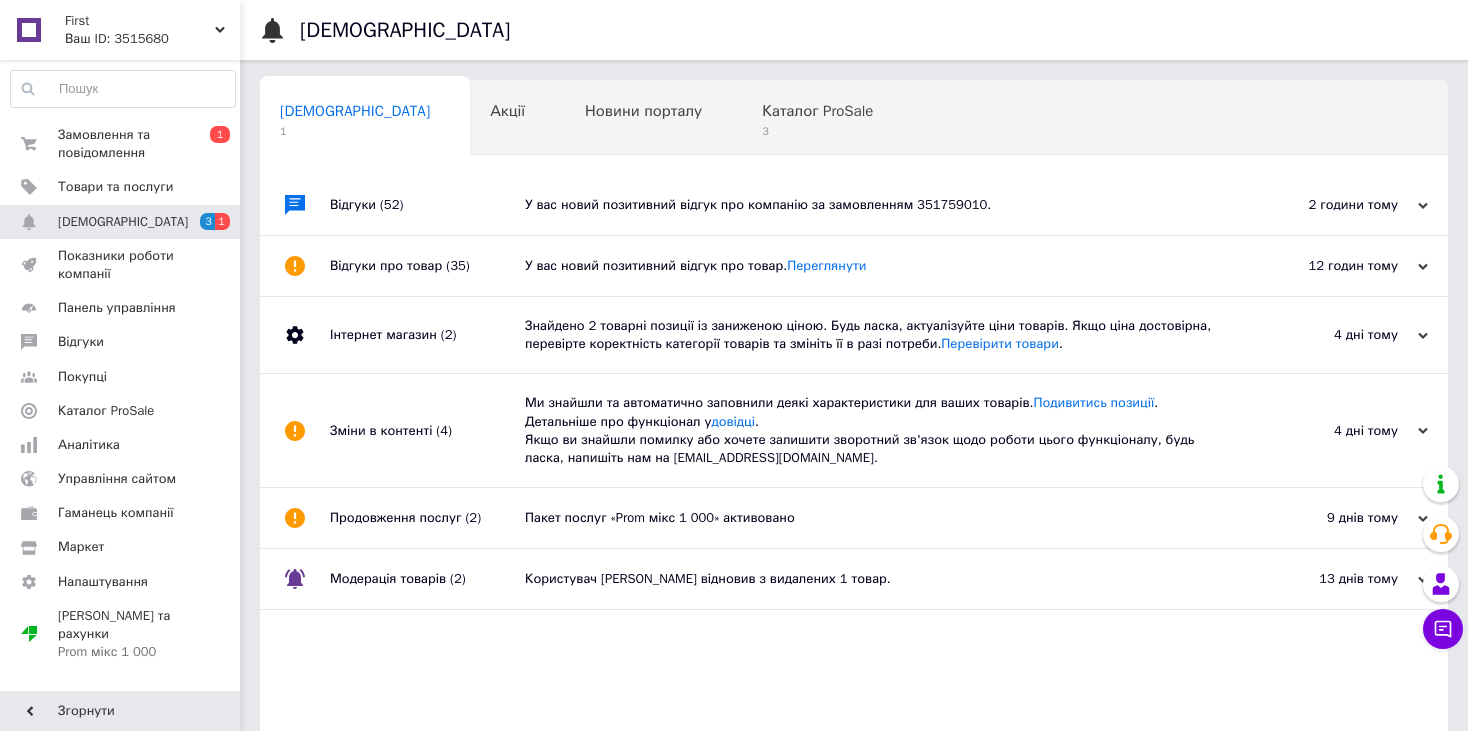 click on "У вас новий позитивний відгук про компанію за замовленням 351759010." at bounding box center (876, 205) 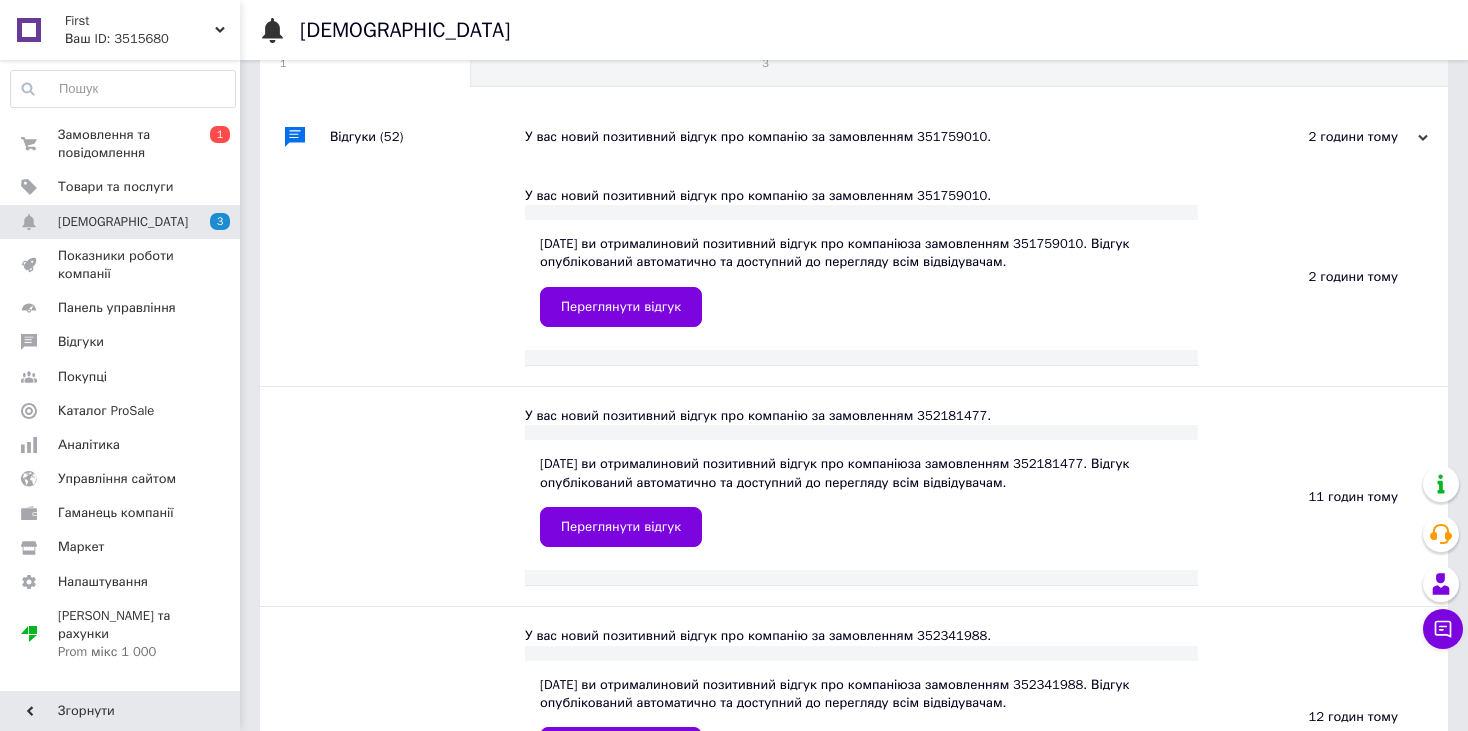 scroll, scrollTop: 0, scrollLeft: 0, axis: both 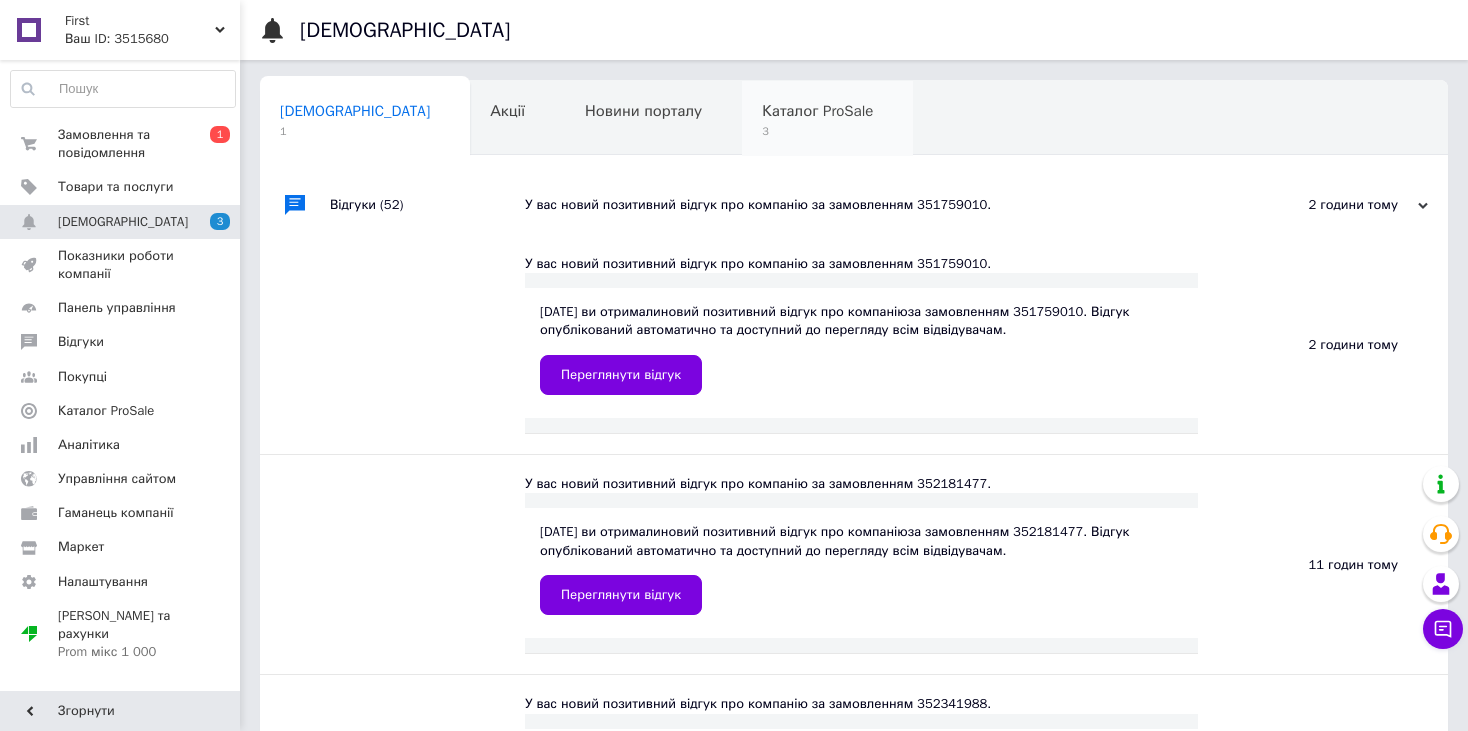 click on "3" at bounding box center (817, 131) 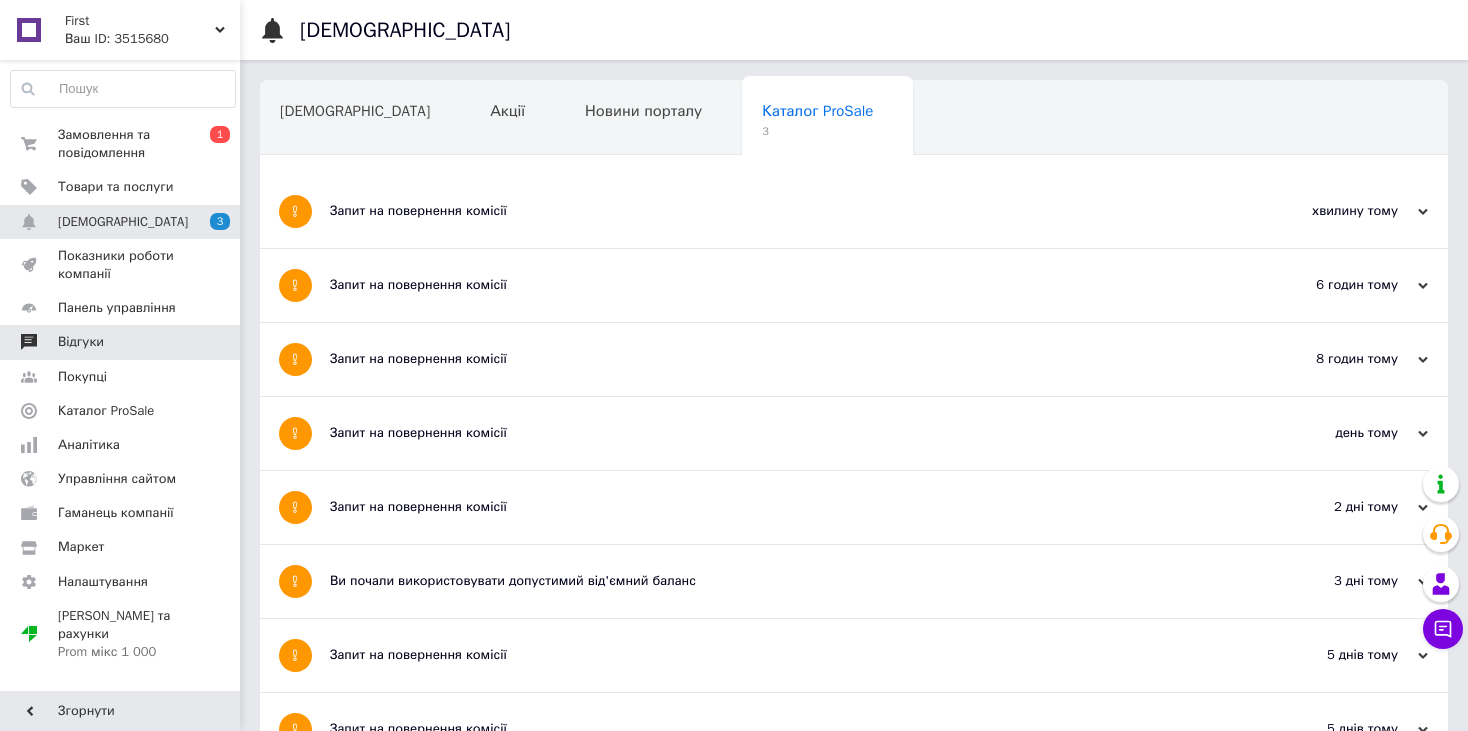 click on "Відгуки" at bounding box center [123, 342] 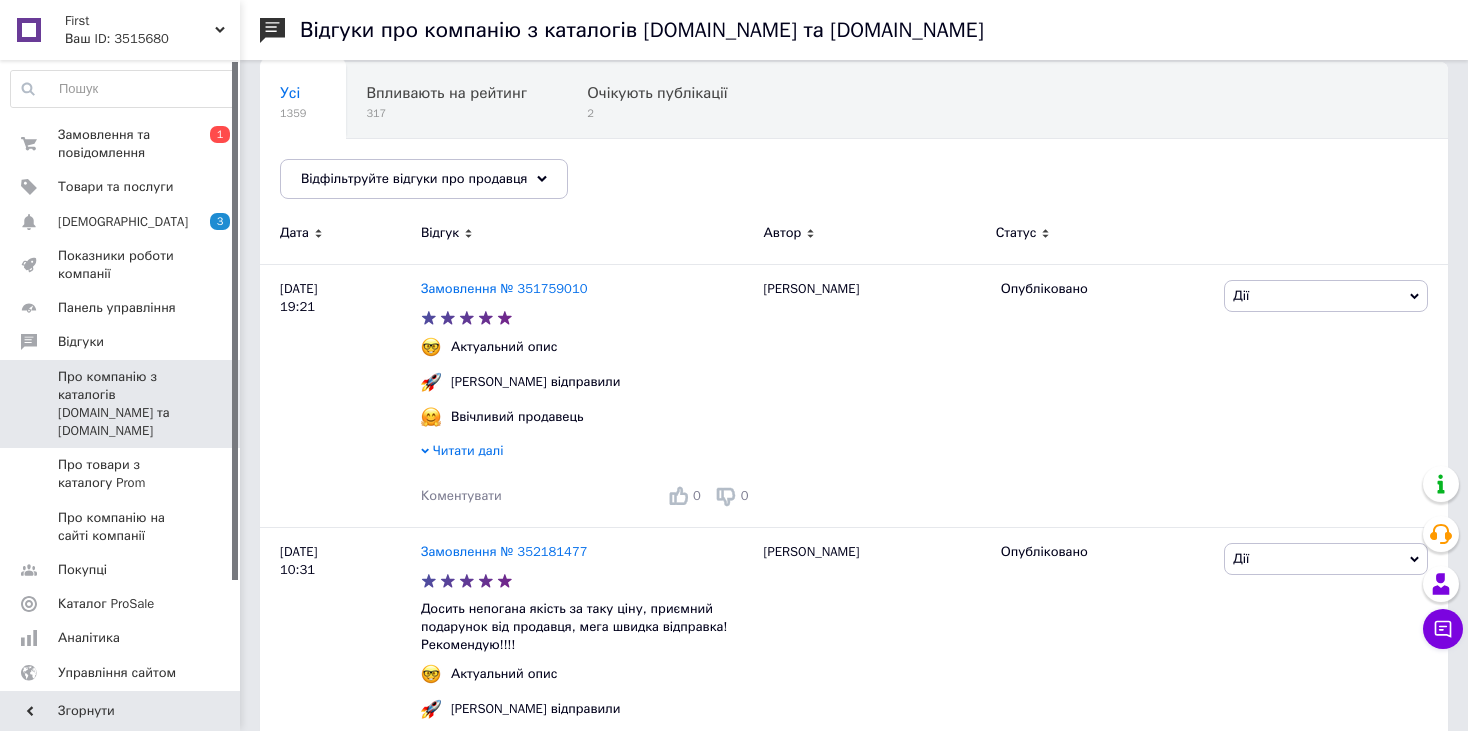 scroll, scrollTop: 100, scrollLeft: 0, axis: vertical 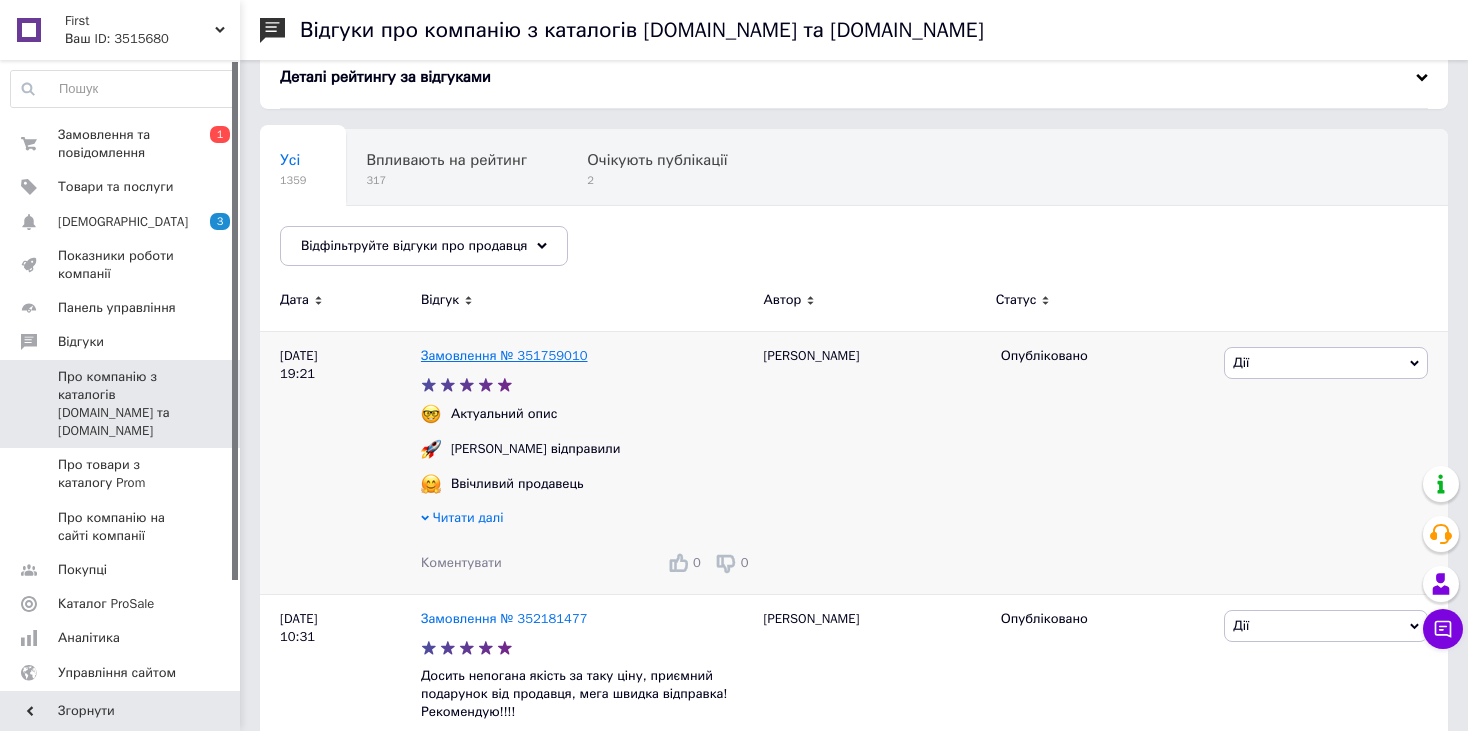 click on "Замовлення № 351759010" at bounding box center (504, 355) 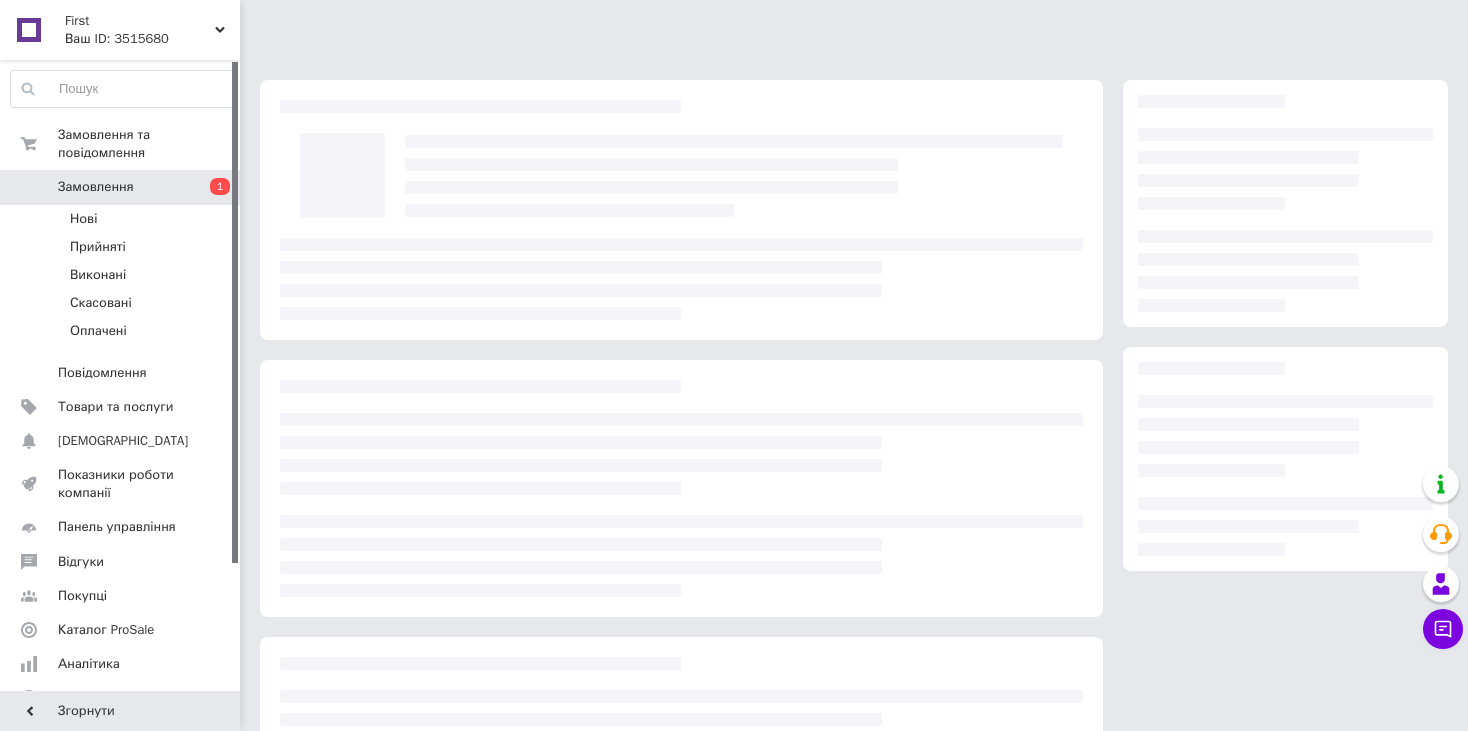 scroll, scrollTop: 0, scrollLeft: 0, axis: both 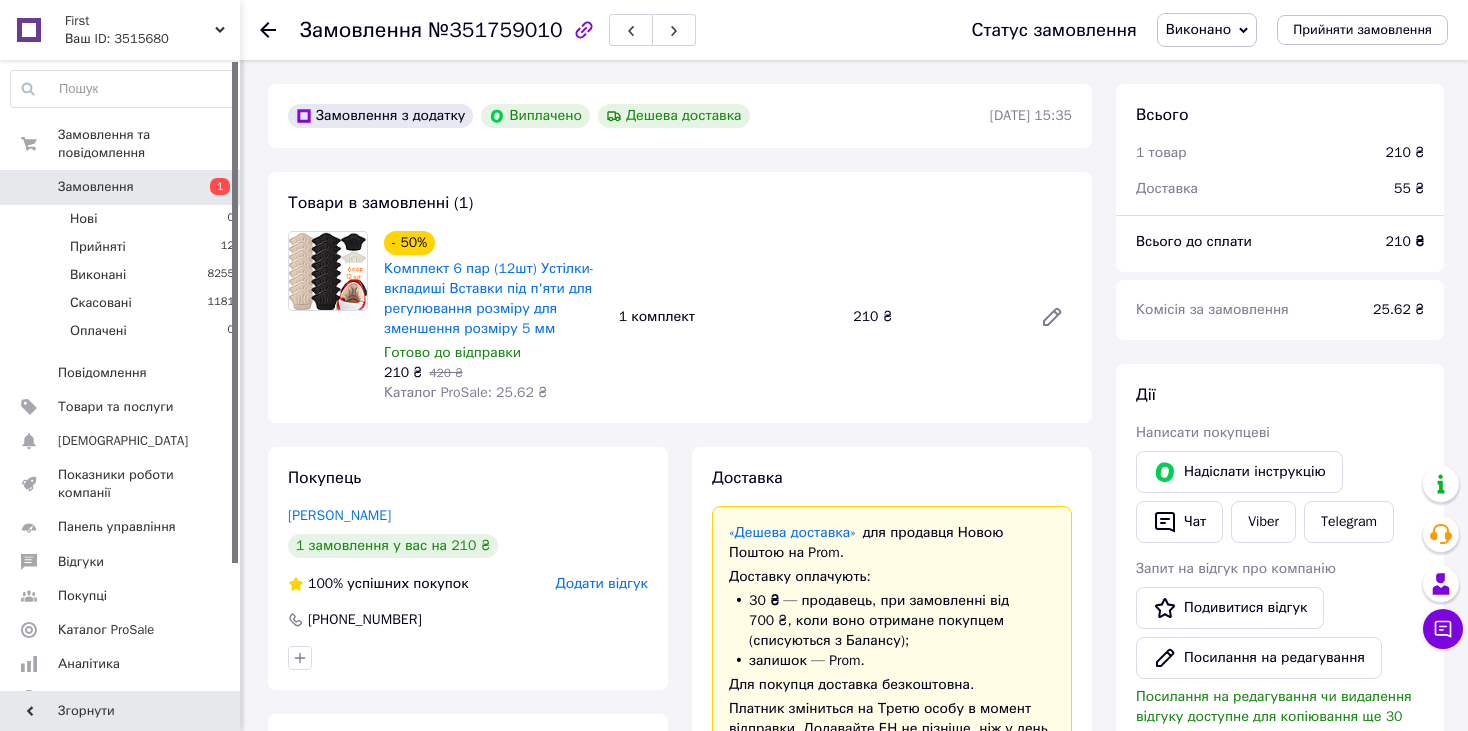 click on "Замовлення" at bounding box center [96, 187] 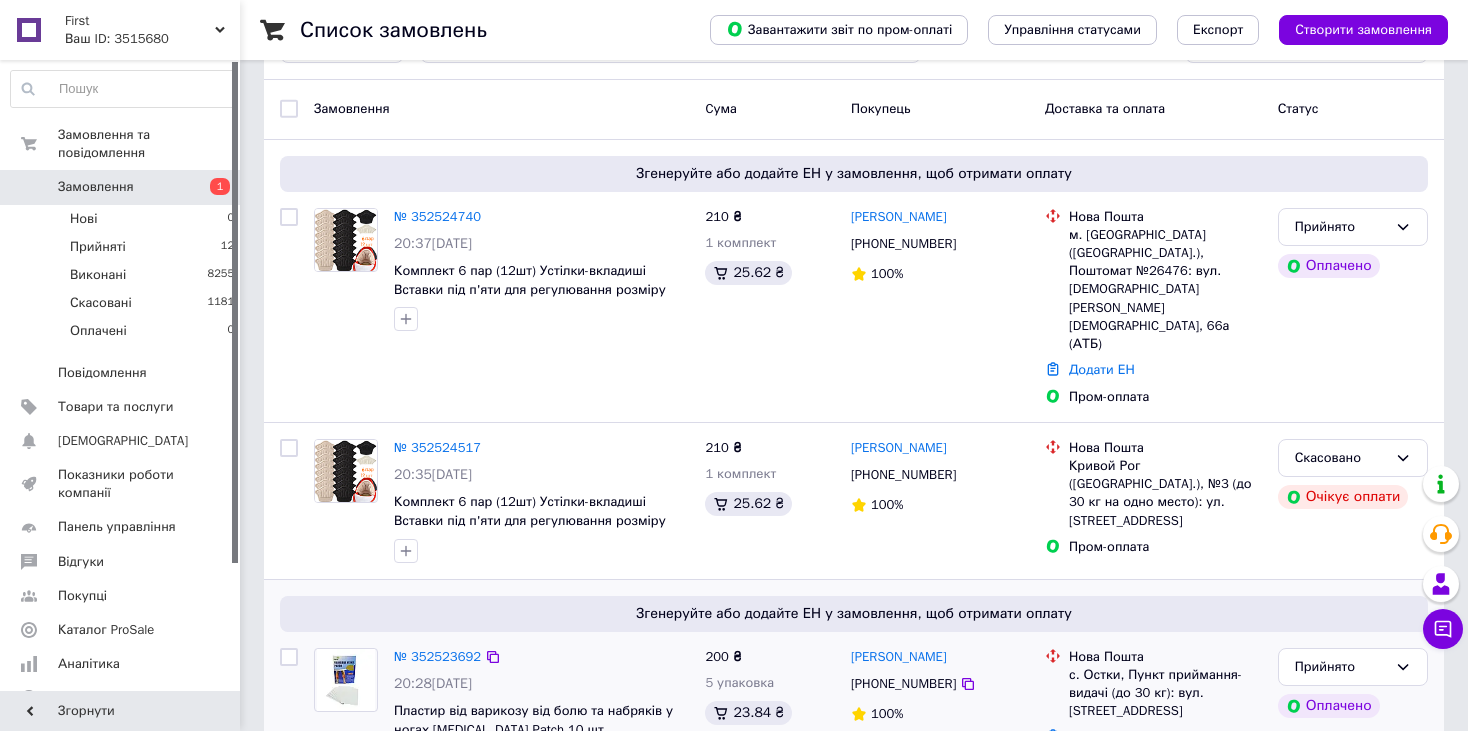scroll, scrollTop: 0, scrollLeft: 0, axis: both 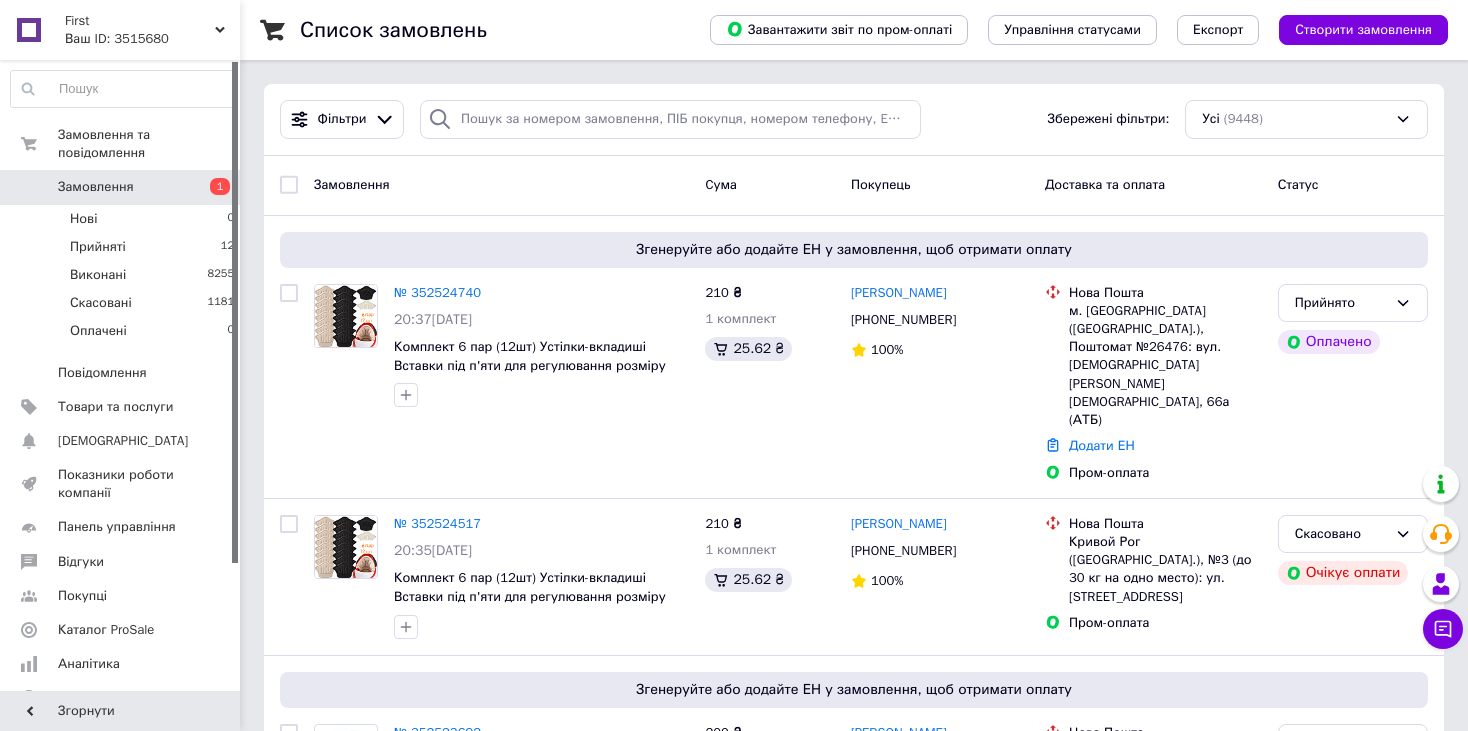 click on "Покупець" at bounding box center [940, 185] 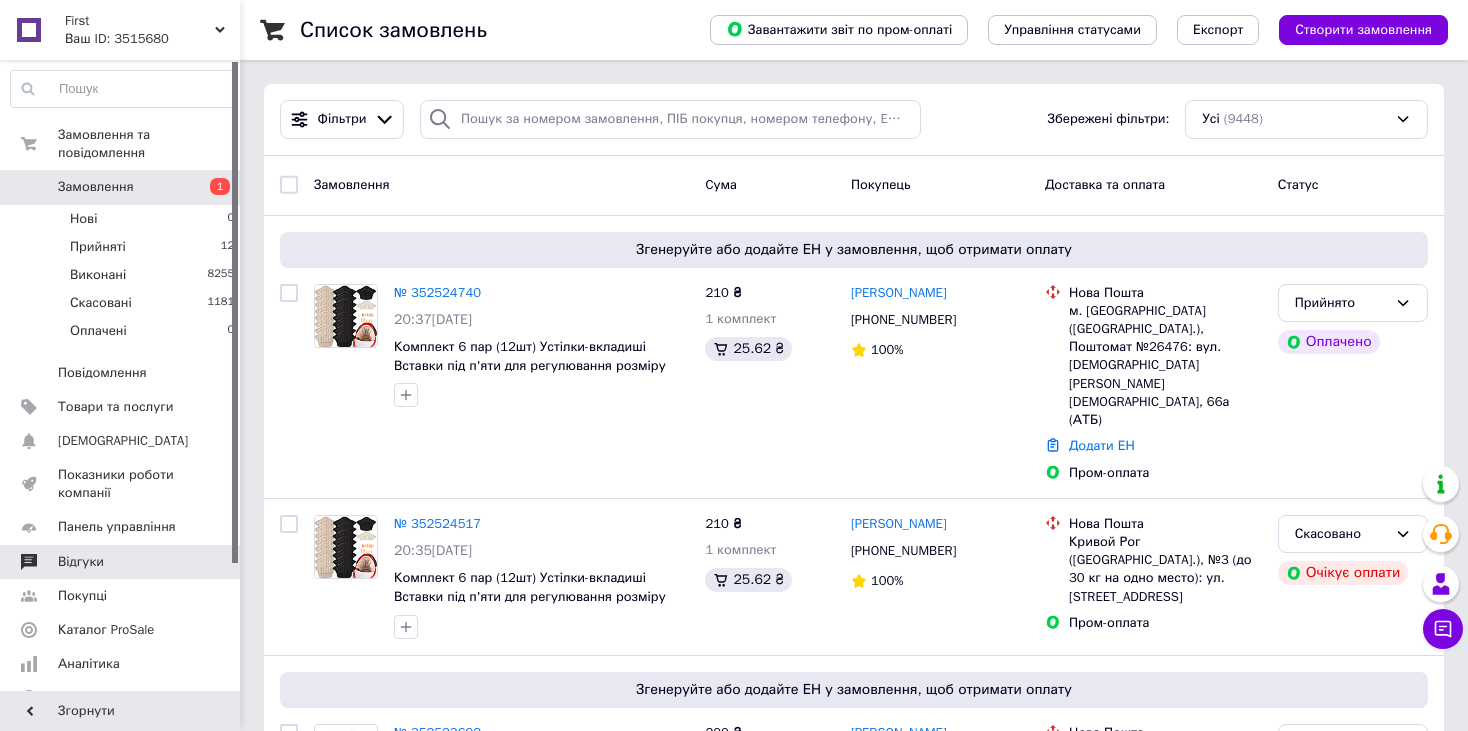 click on "Відгуки" at bounding box center (81, 562) 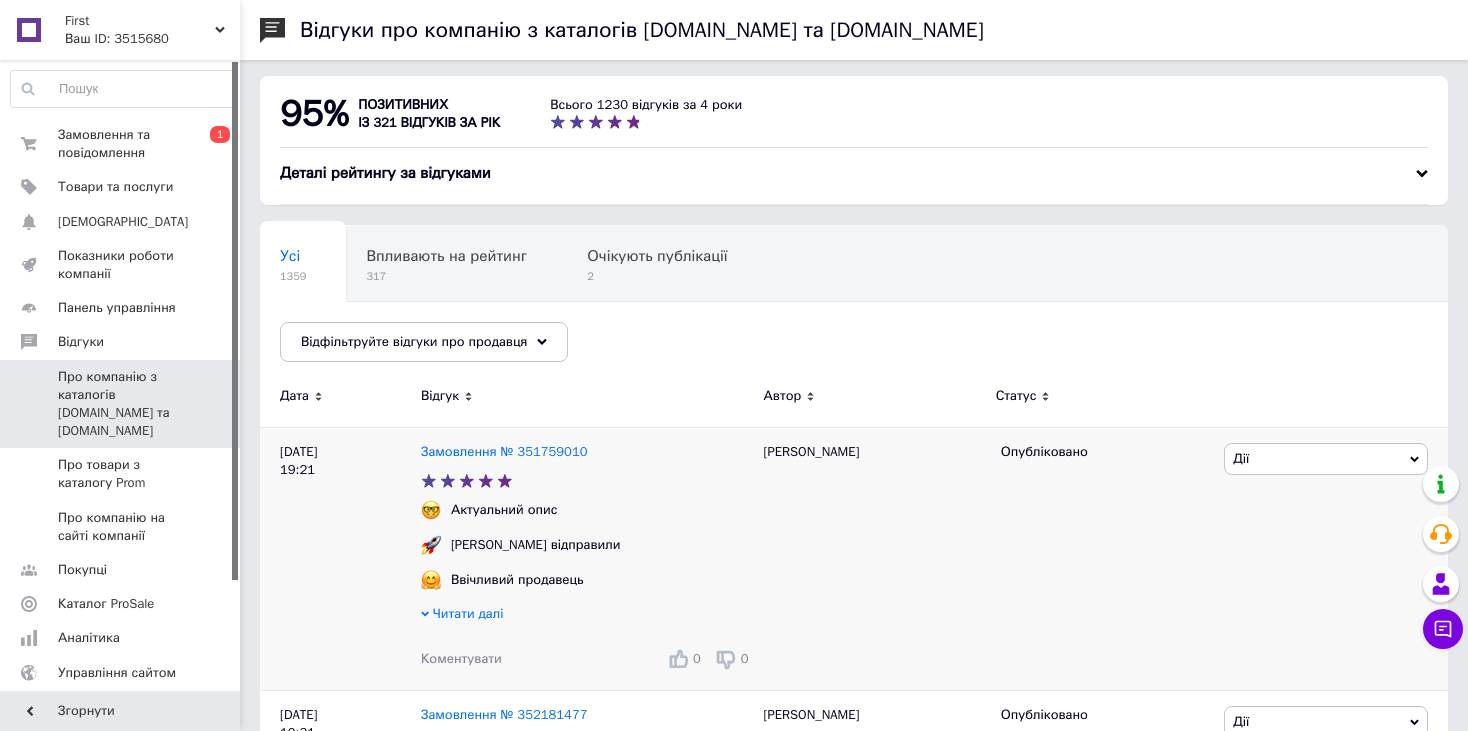 scroll, scrollTop: 0, scrollLeft: 0, axis: both 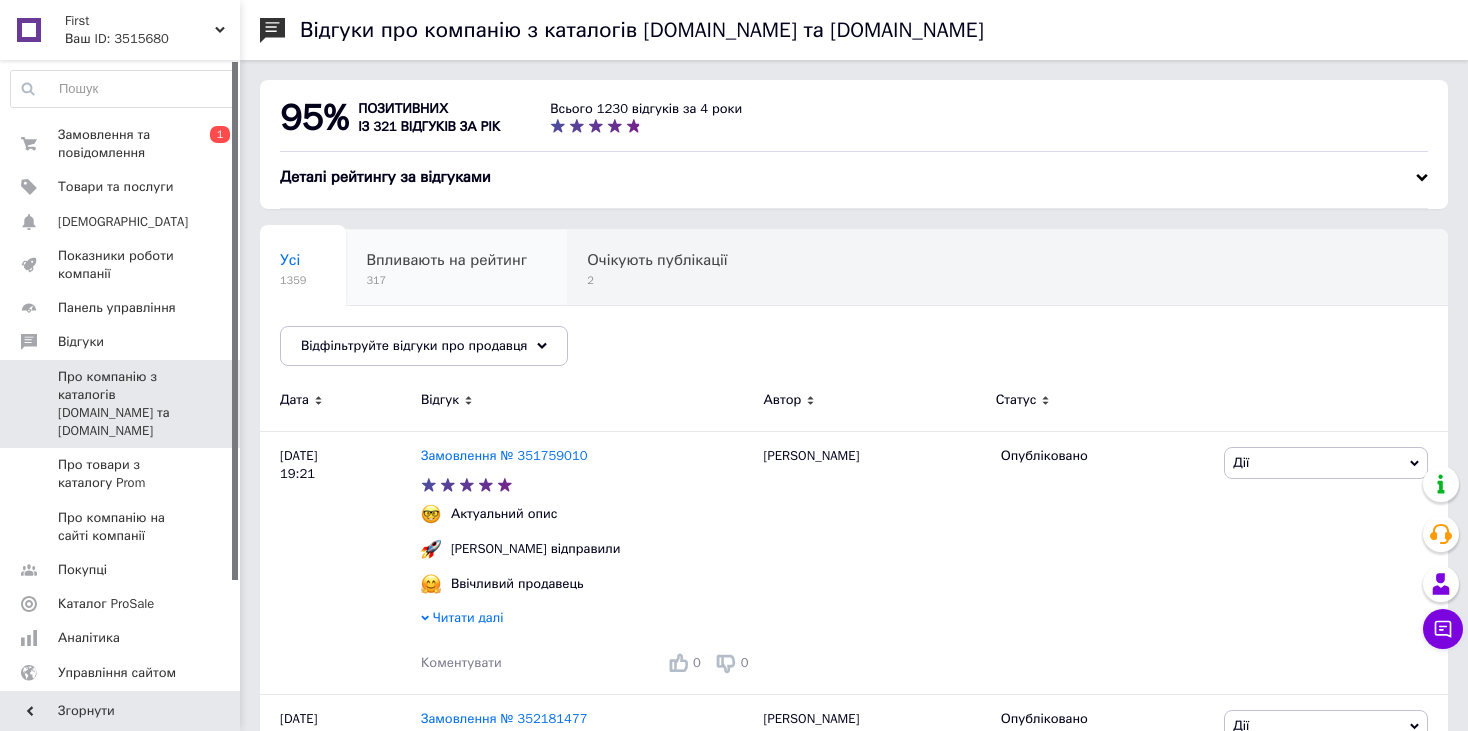 click on "Впливають на рейтинг" at bounding box center (446, 260) 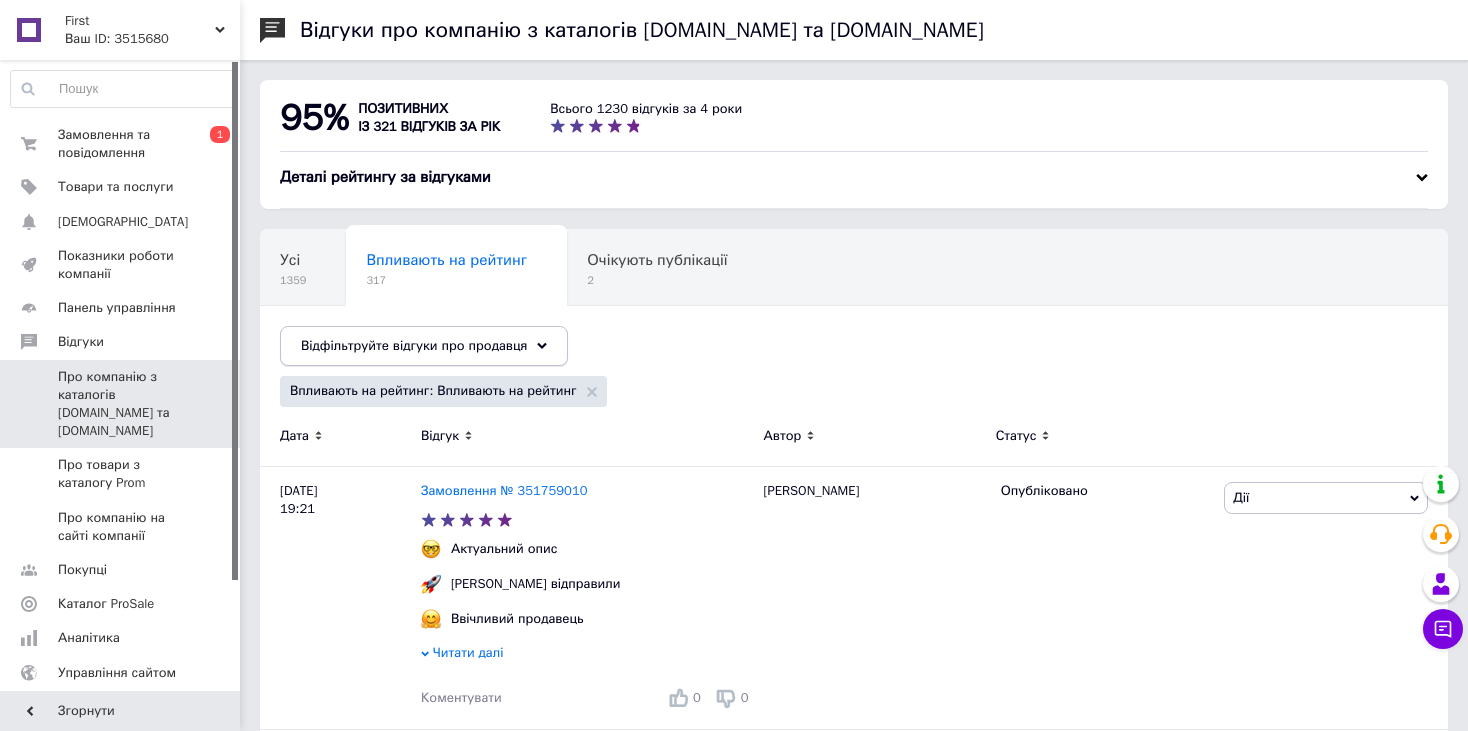 click on "Відфільтруйте відгуки про продавця" at bounding box center [414, 345] 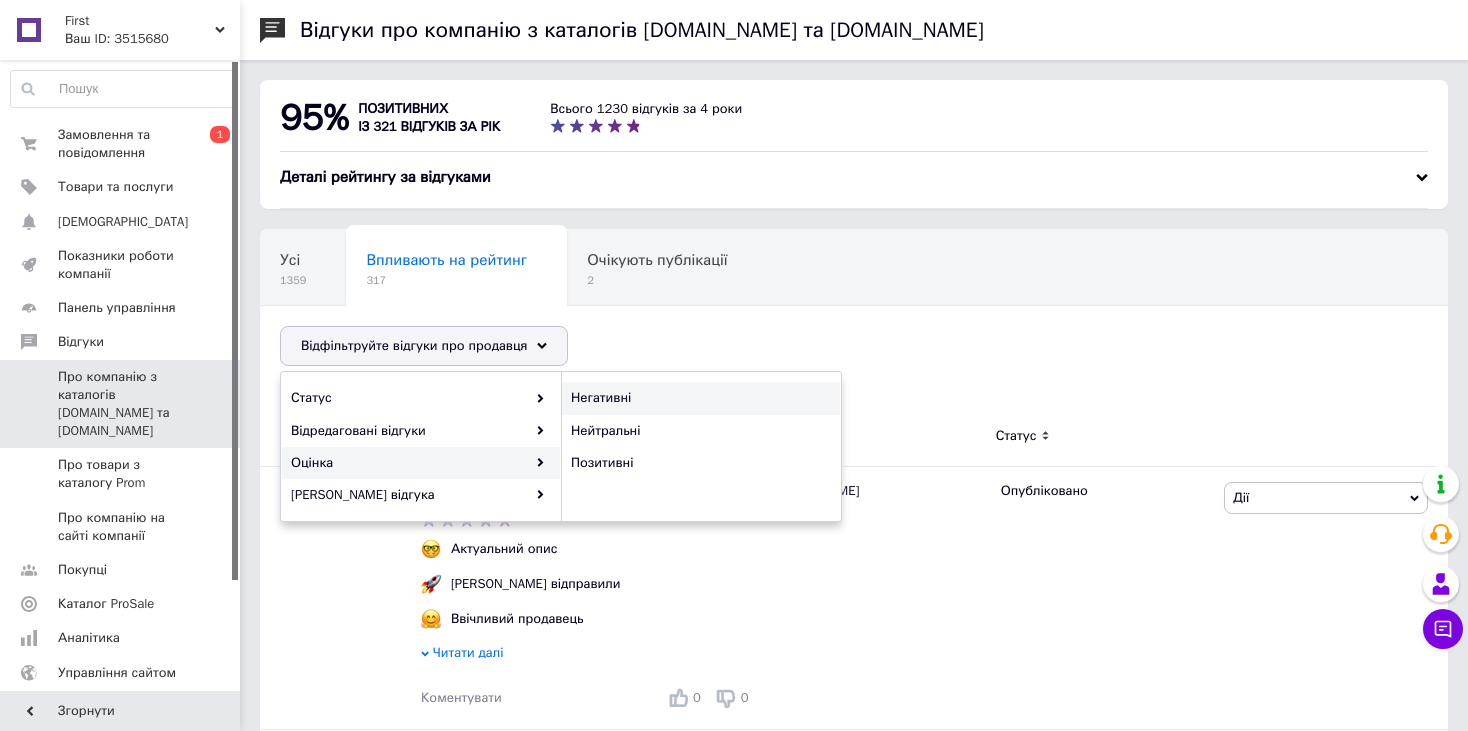 click on "Негативні" at bounding box center (698, 398) 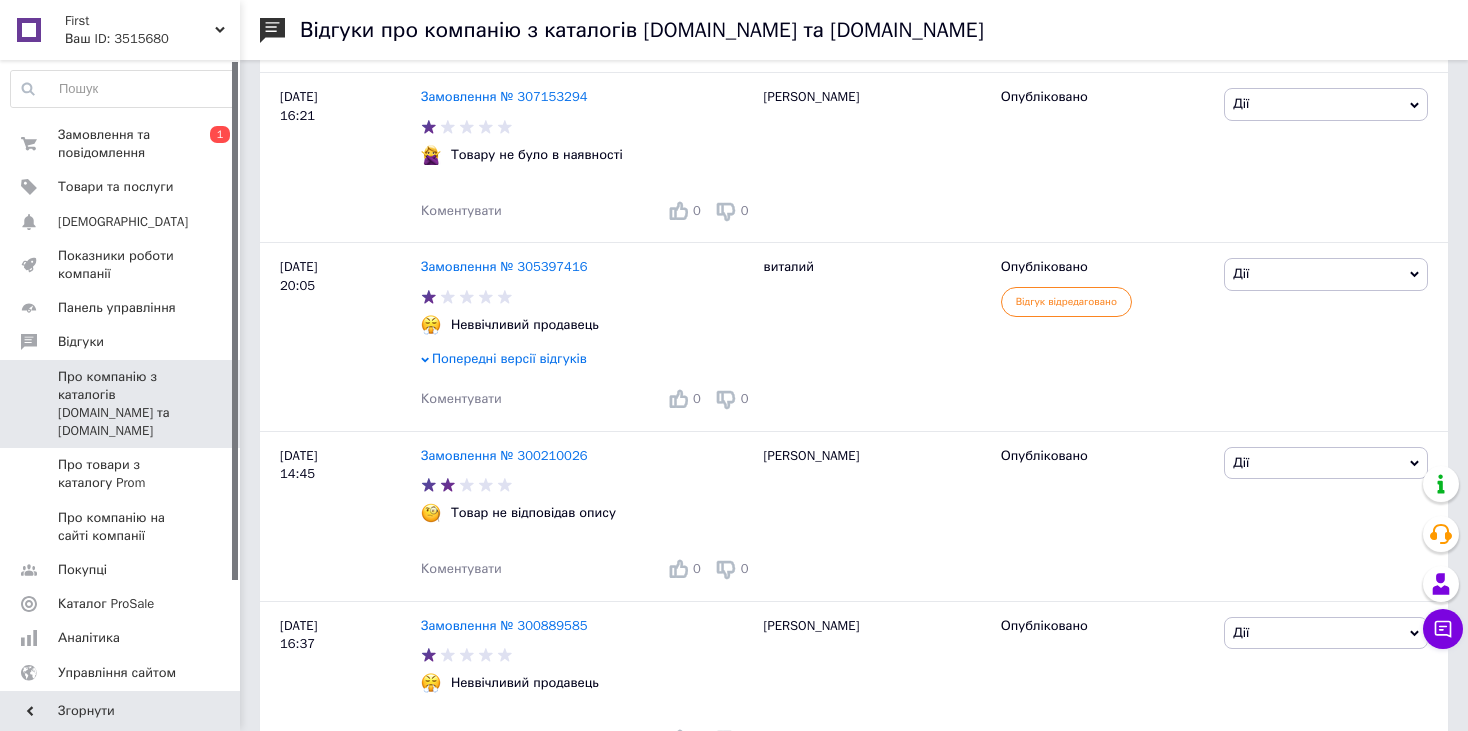 scroll, scrollTop: 3769, scrollLeft: 0, axis: vertical 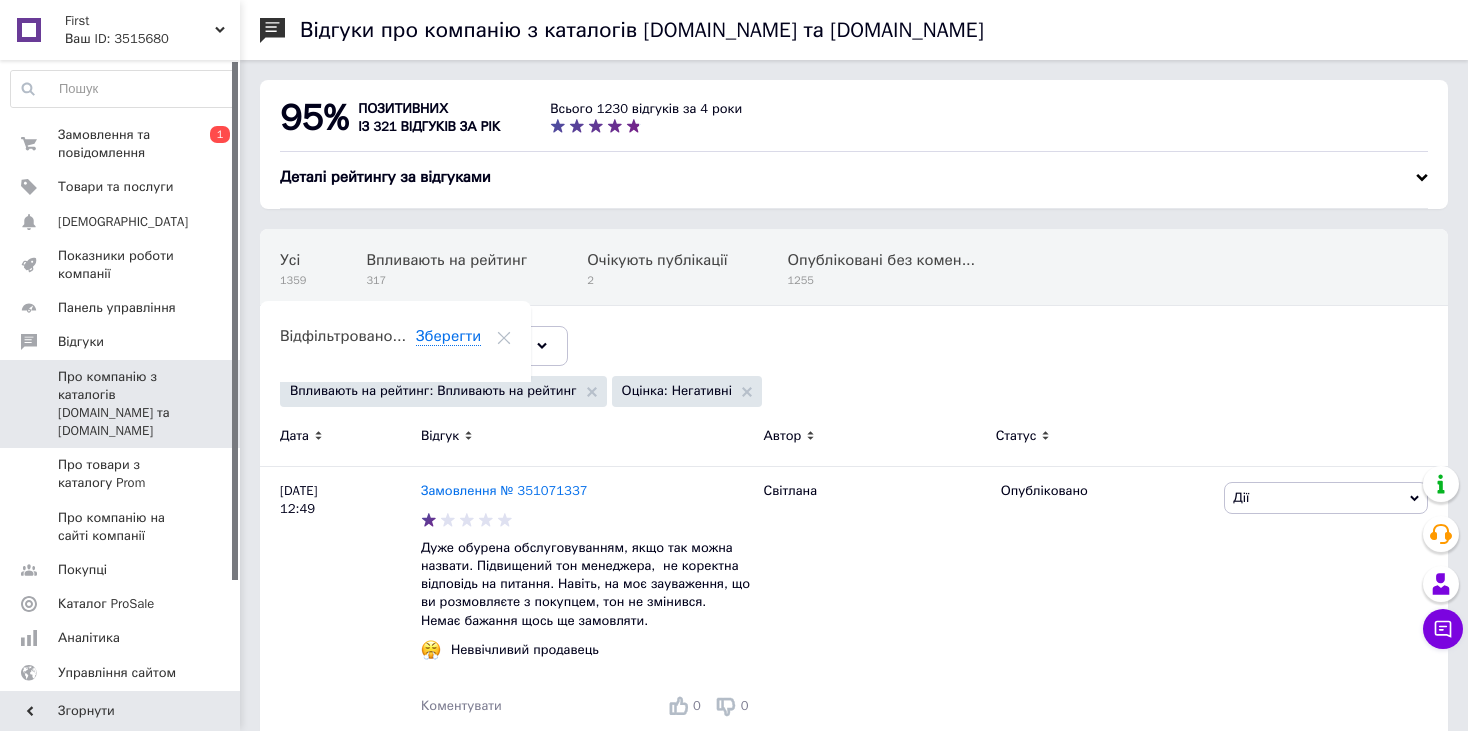 click at bounding box center (123, 89) 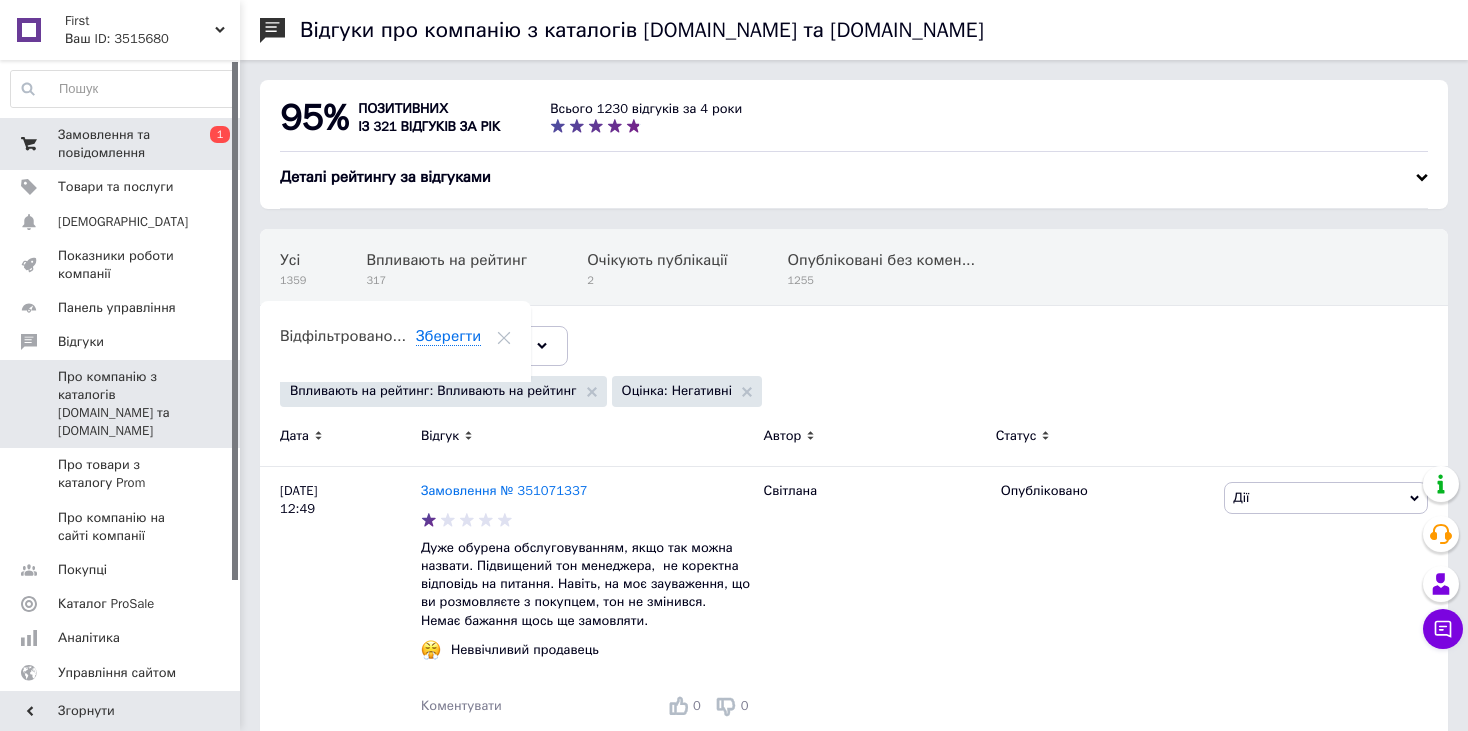 click on "Замовлення та повідомлення" at bounding box center (121, 144) 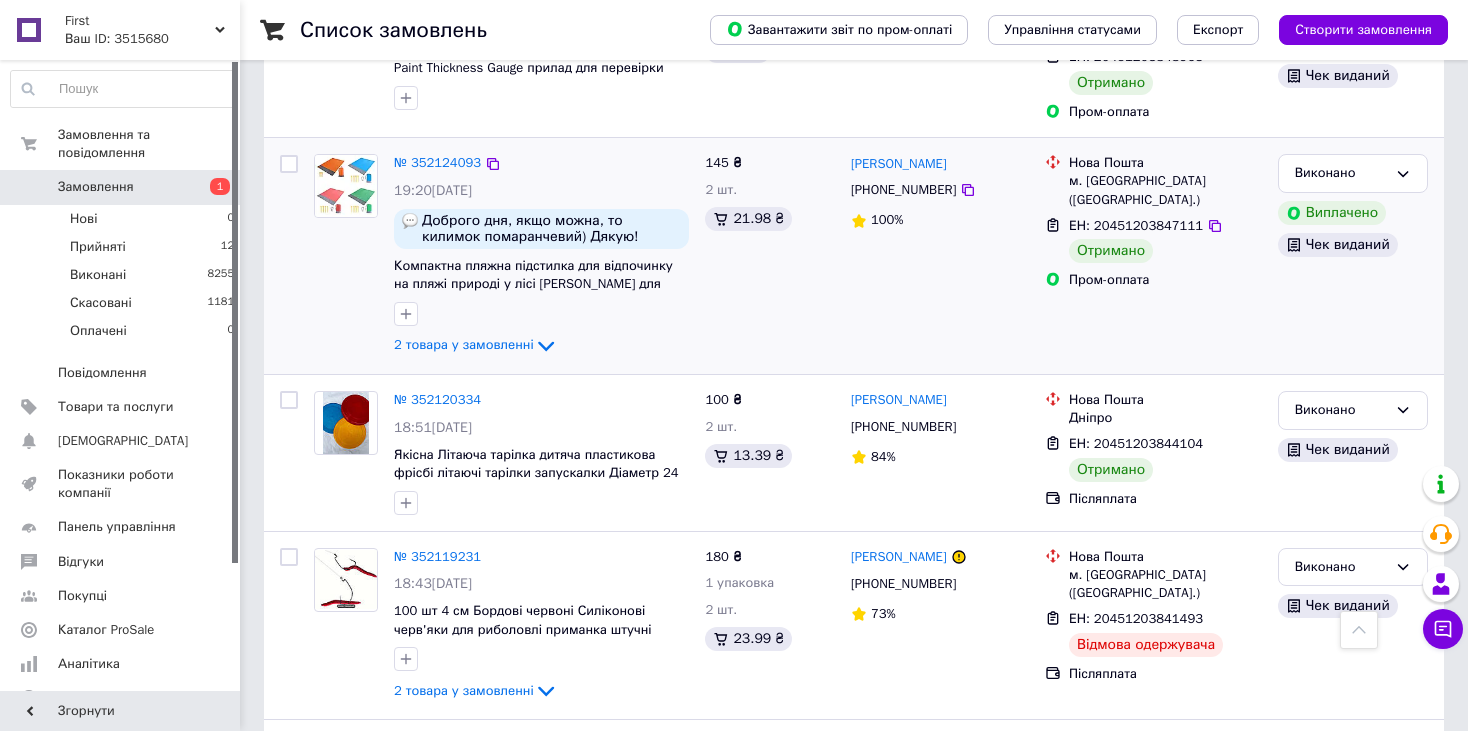 scroll, scrollTop: 6600, scrollLeft: 0, axis: vertical 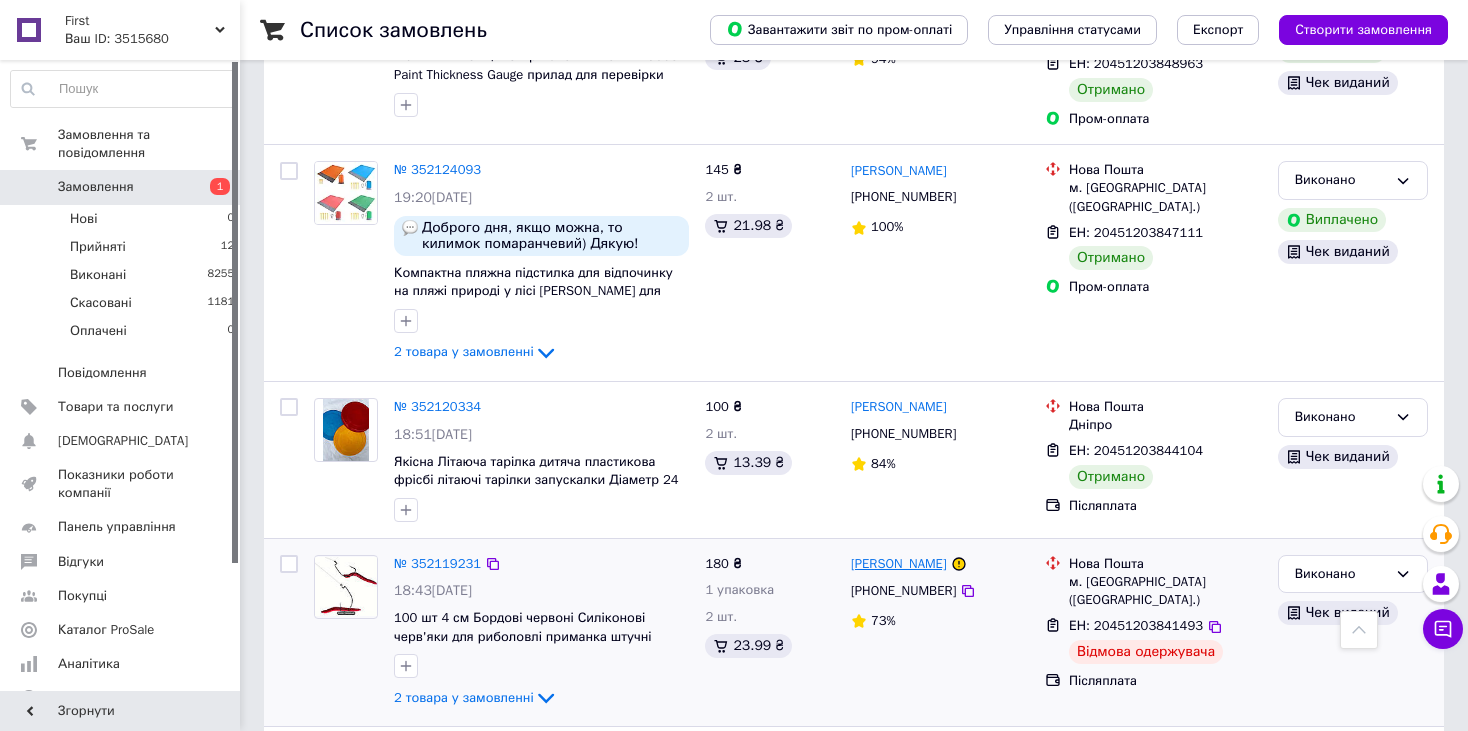 click on "[PERSON_NAME]" at bounding box center [899, 564] 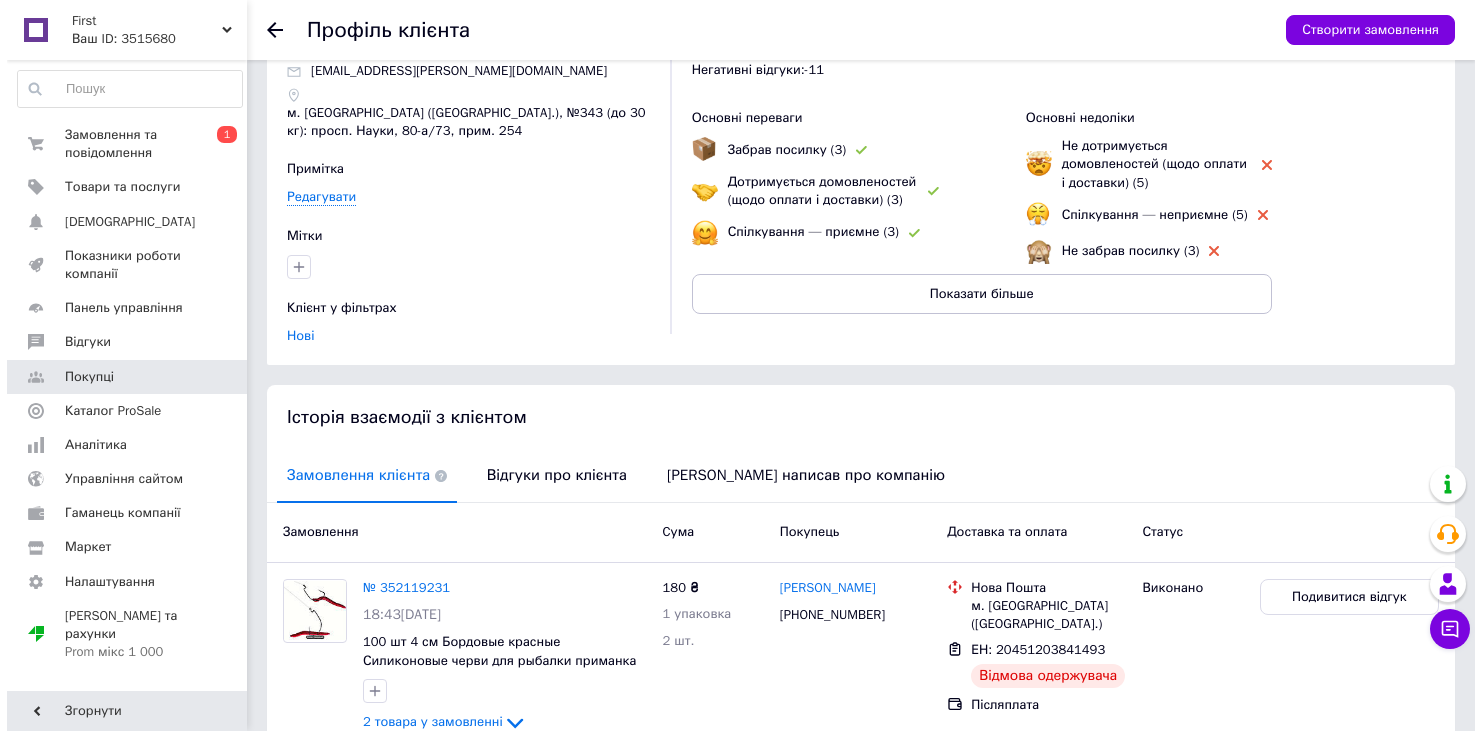 scroll, scrollTop: 200, scrollLeft: 0, axis: vertical 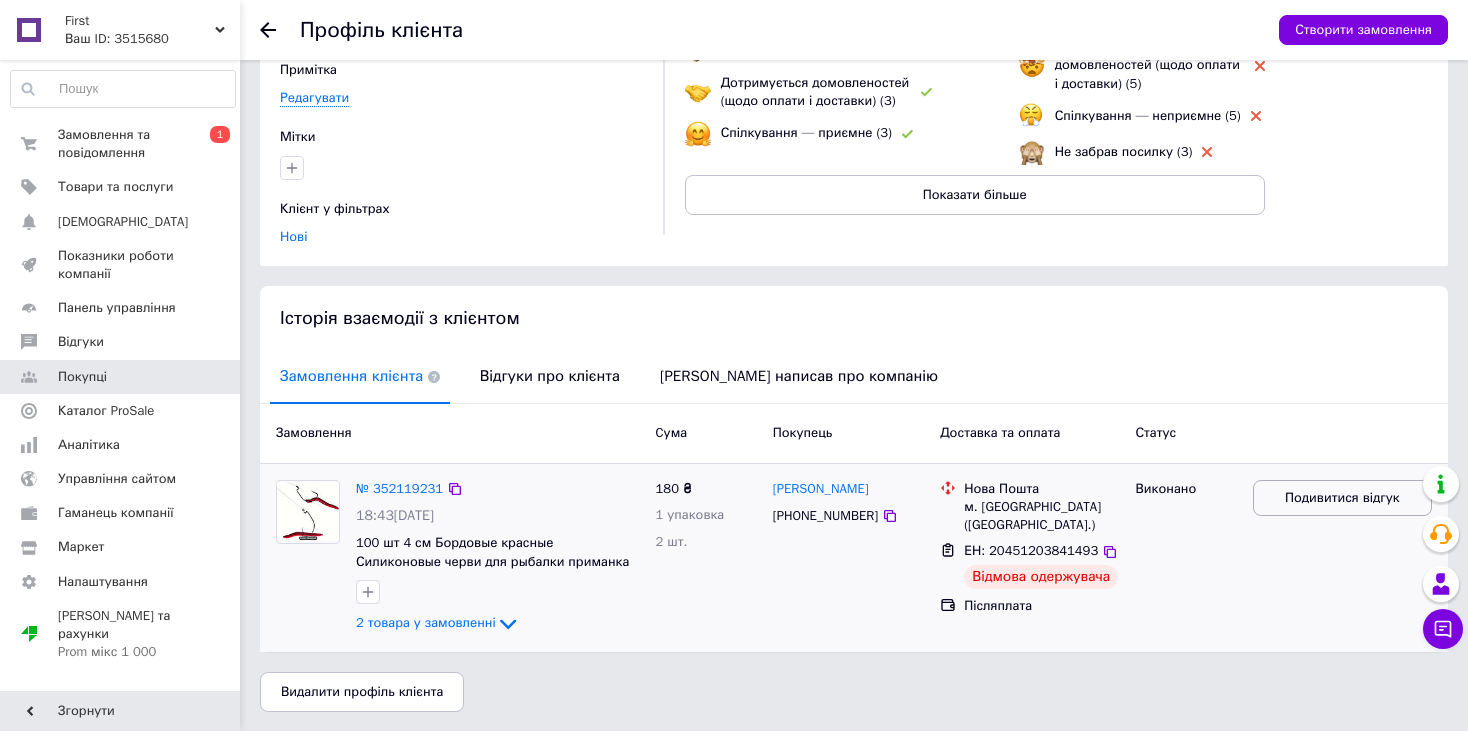 click on "Подивитися відгук" at bounding box center (1342, 498) 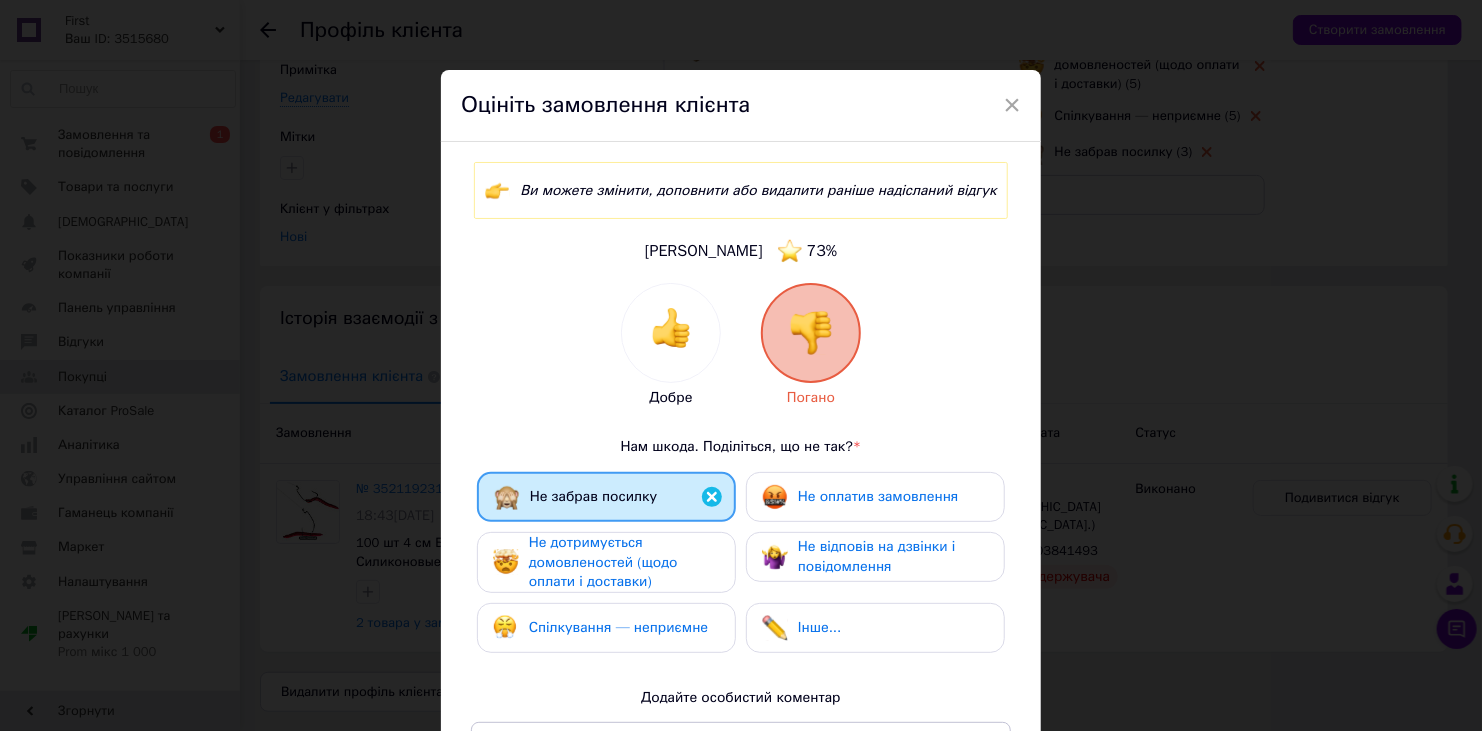 click on "Не оплатив замовлення" at bounding box center (878, 496) 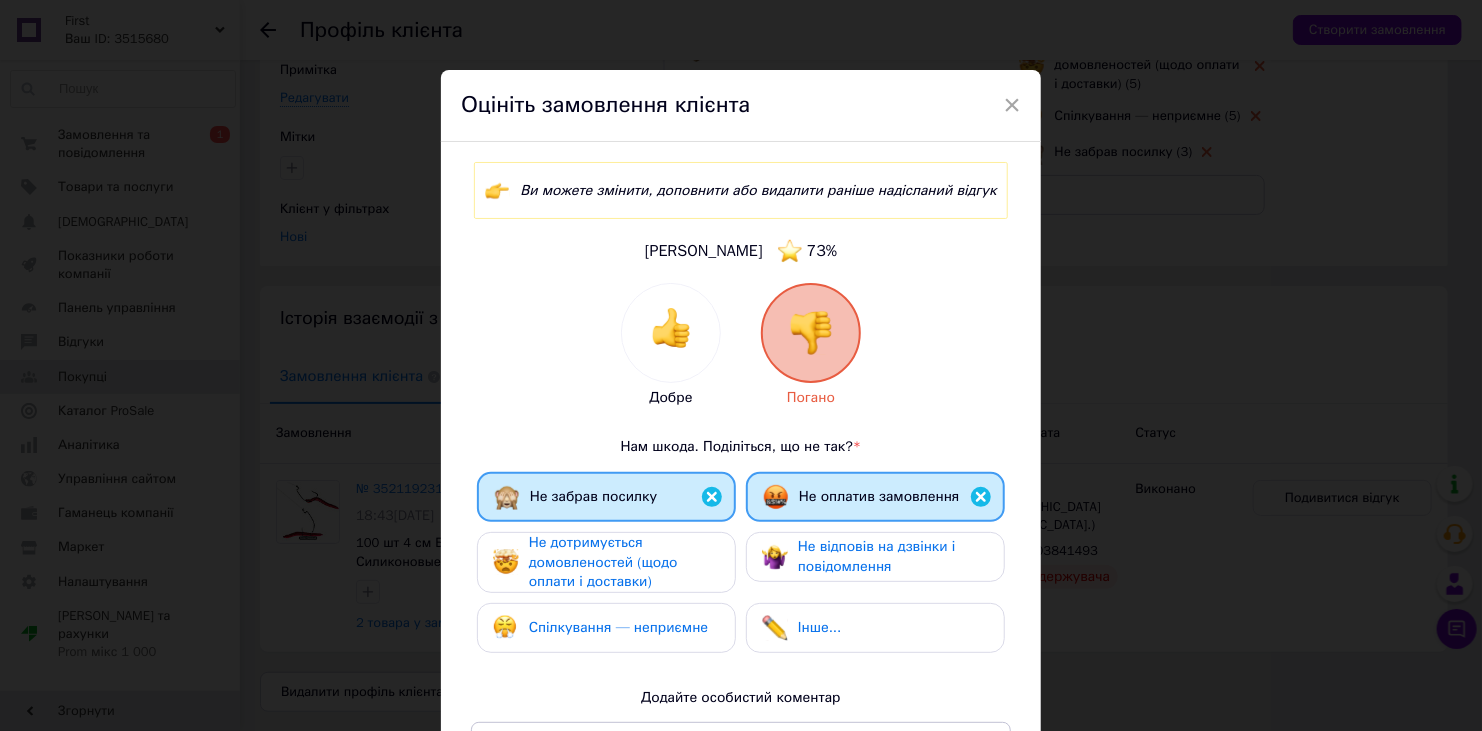 drag, startPoint x: 644, startPoint y: 565, endPoint x: 842, endPoint y: 568, distance: 198.02272 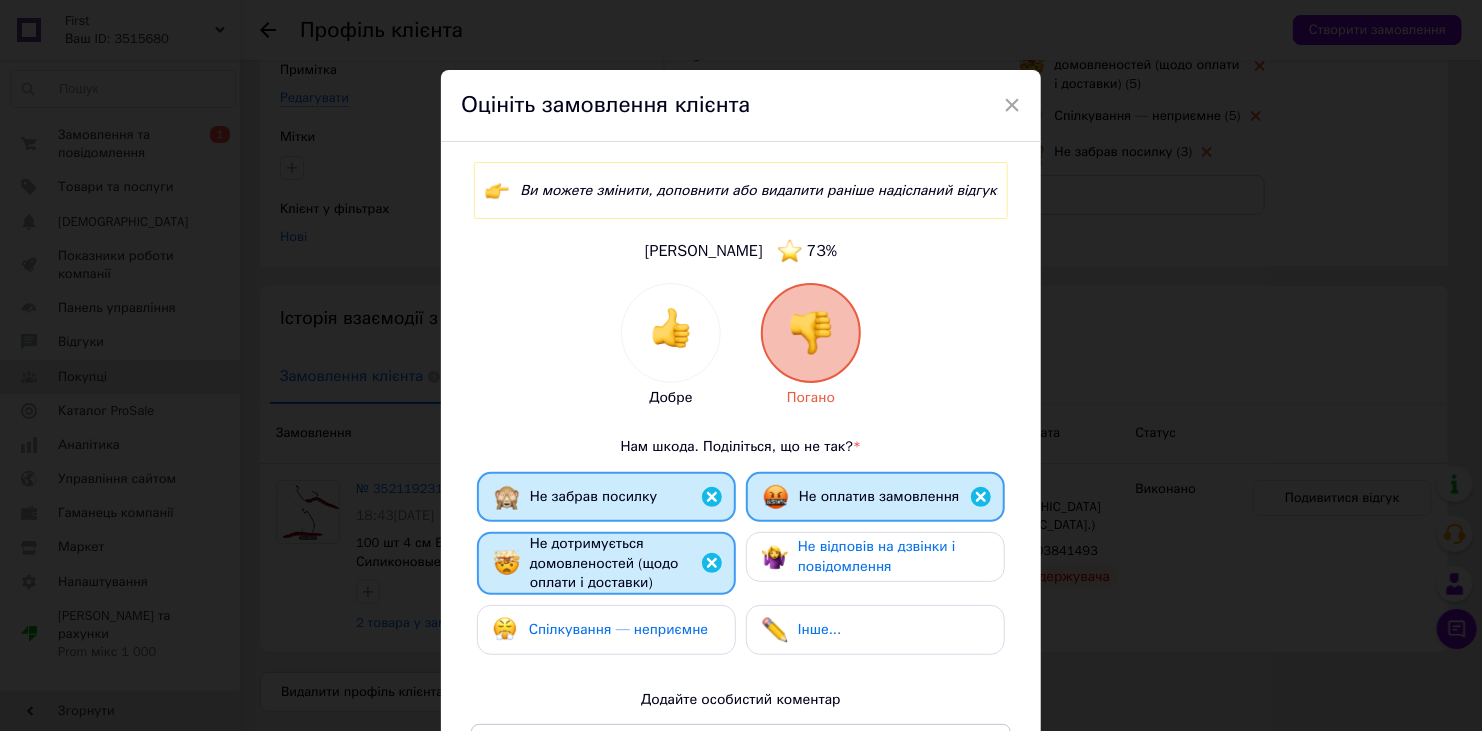 click on "Не відповів на дзвінки і повідомлення" at bounding box center (877, 556) 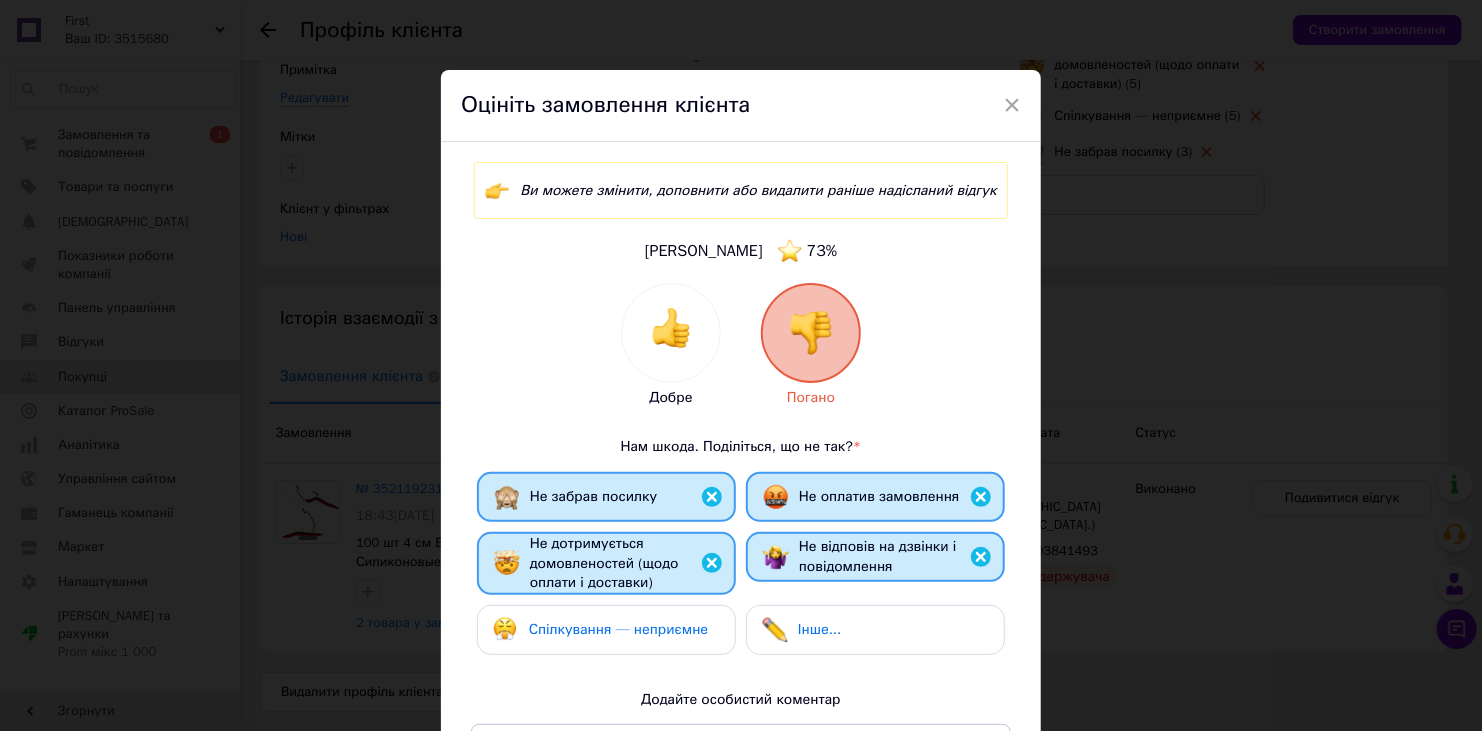 click on "Спілкування — неприємне" at bounding box center (618, 629) 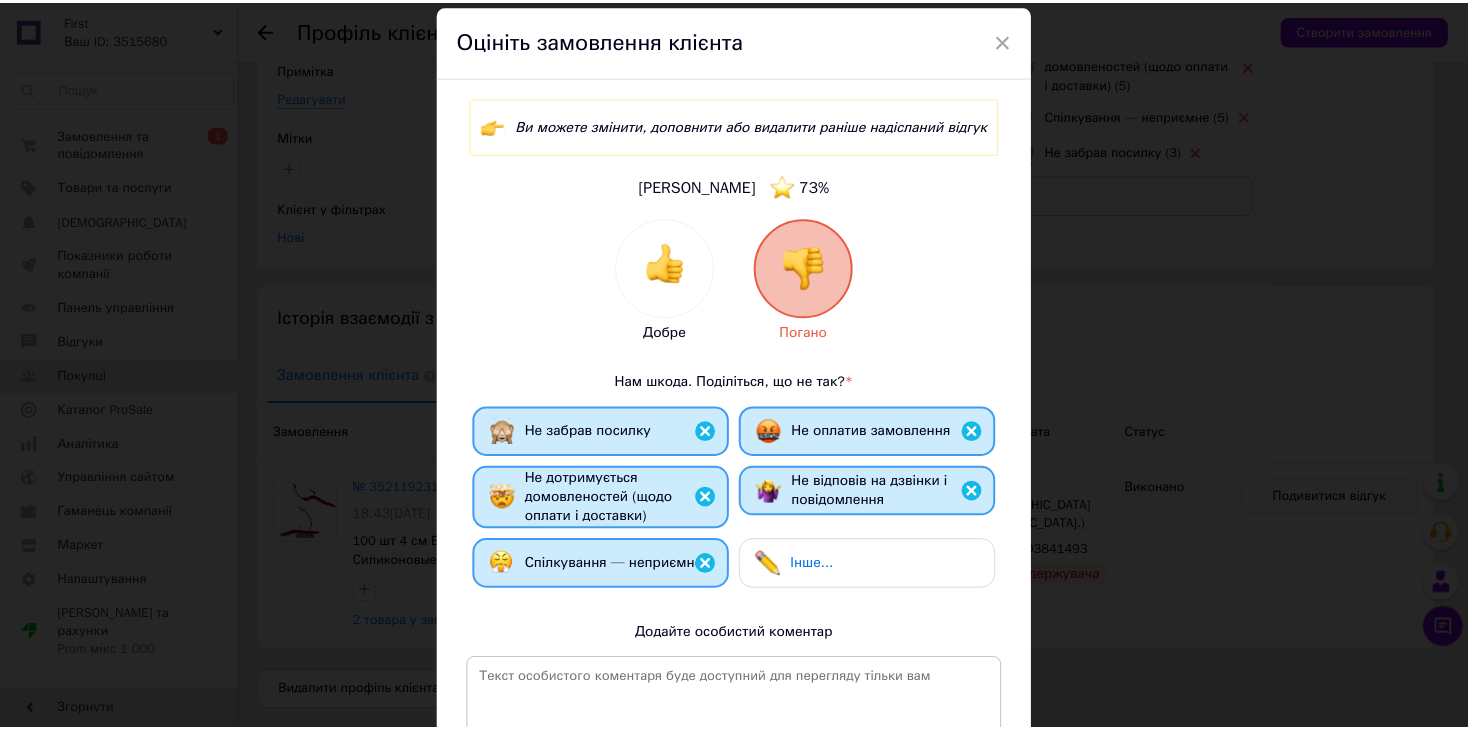scroll, scrollTop: 324, scrollLeft: 0, axis: vertical 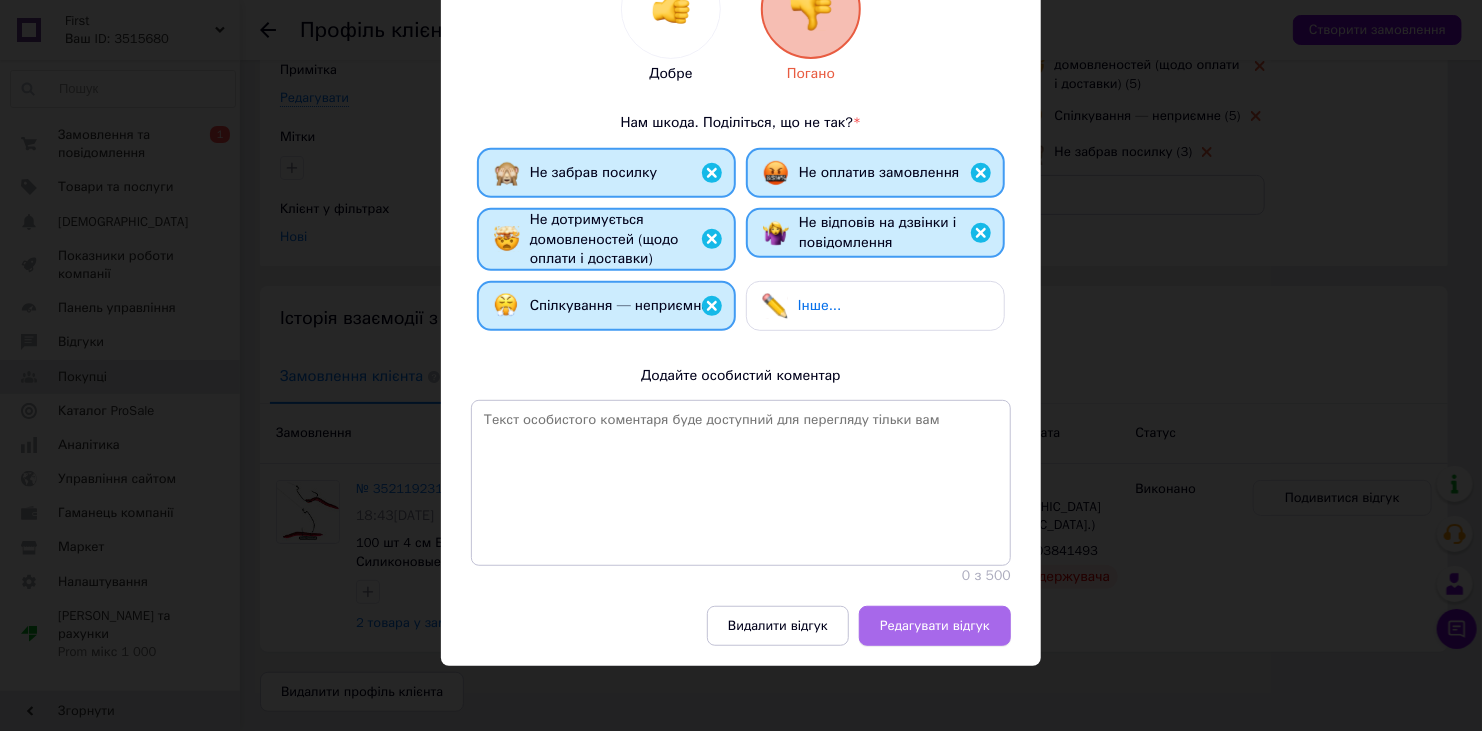 click on "Редагувати відгук" at bounding box center [935, 626] 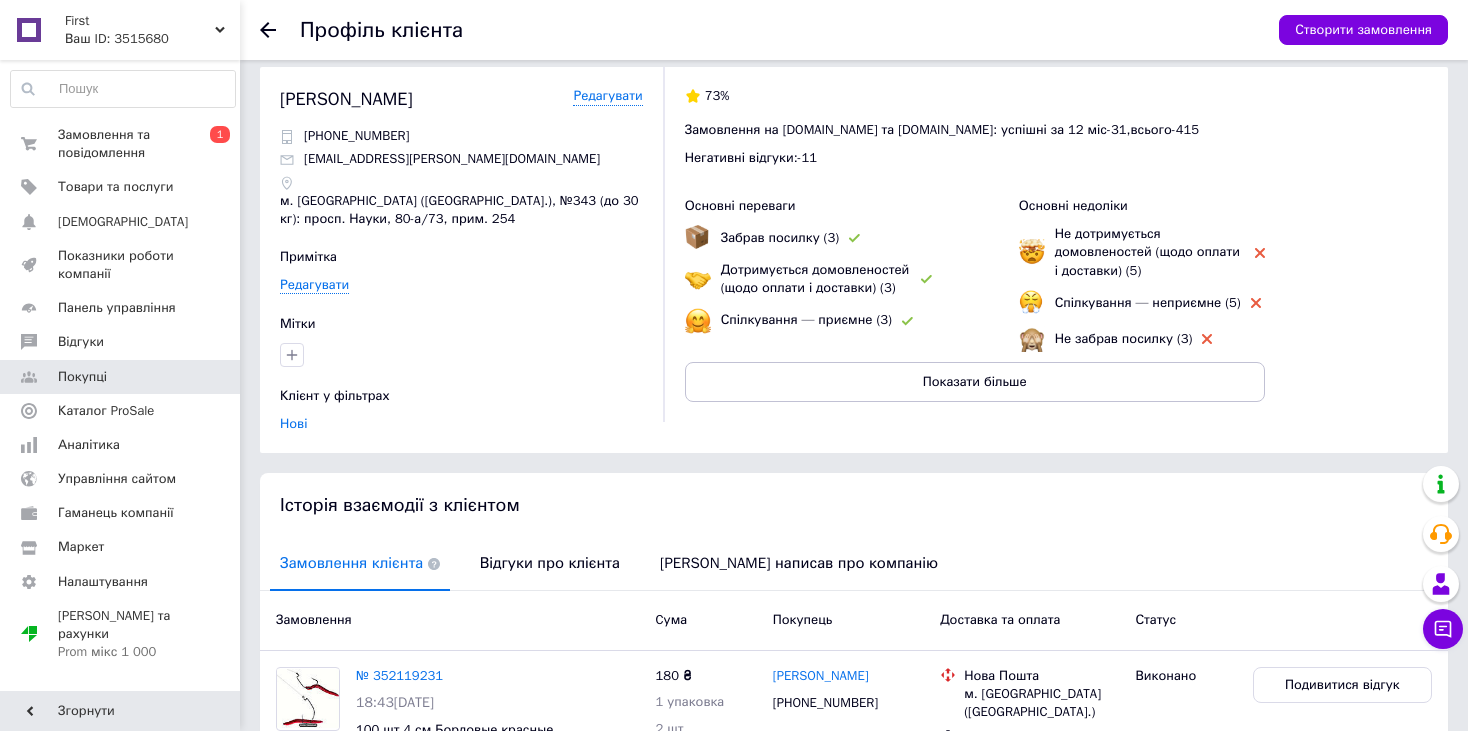 scroll, scrollTop: 0, scrollLeft: 0, axis: both 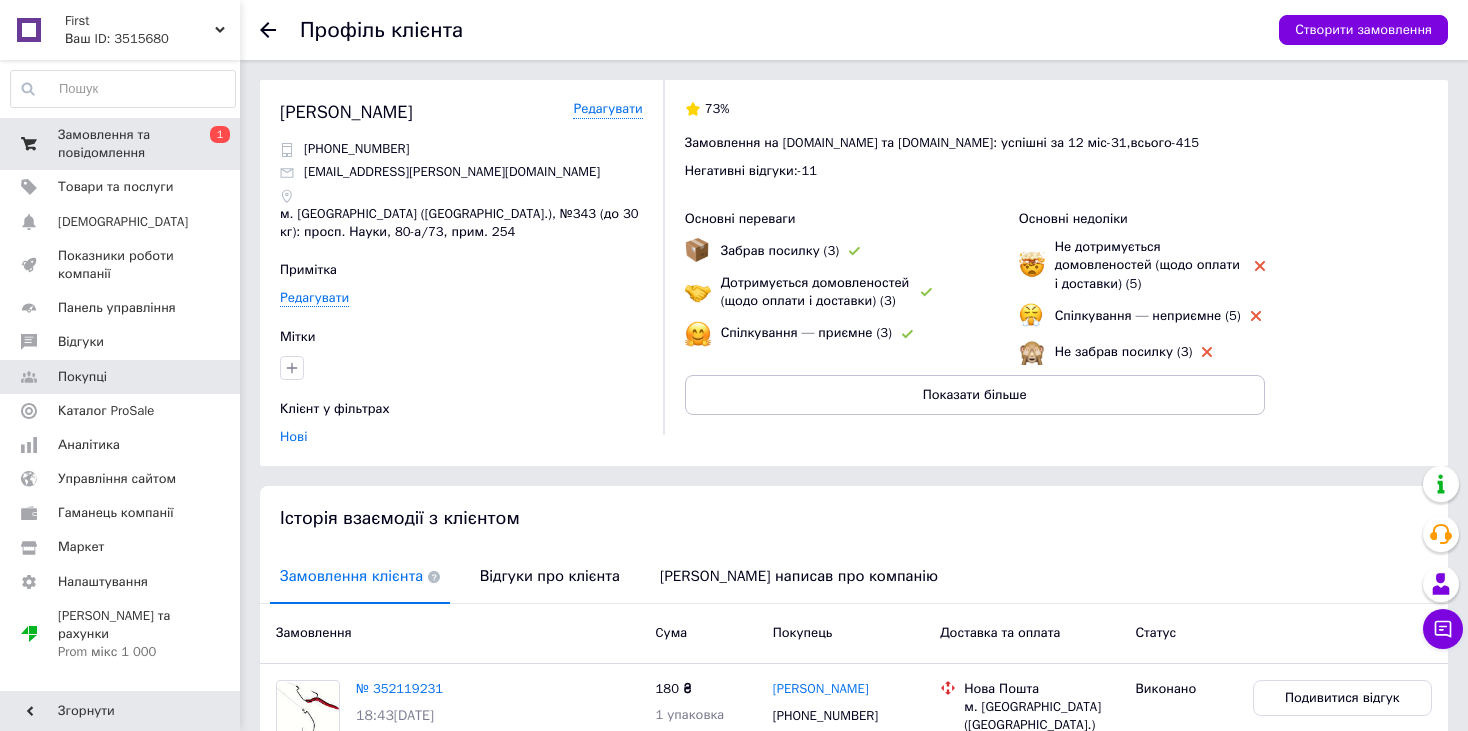 click on "Замовлення та повідомлення" at bounding box center (121, 144) 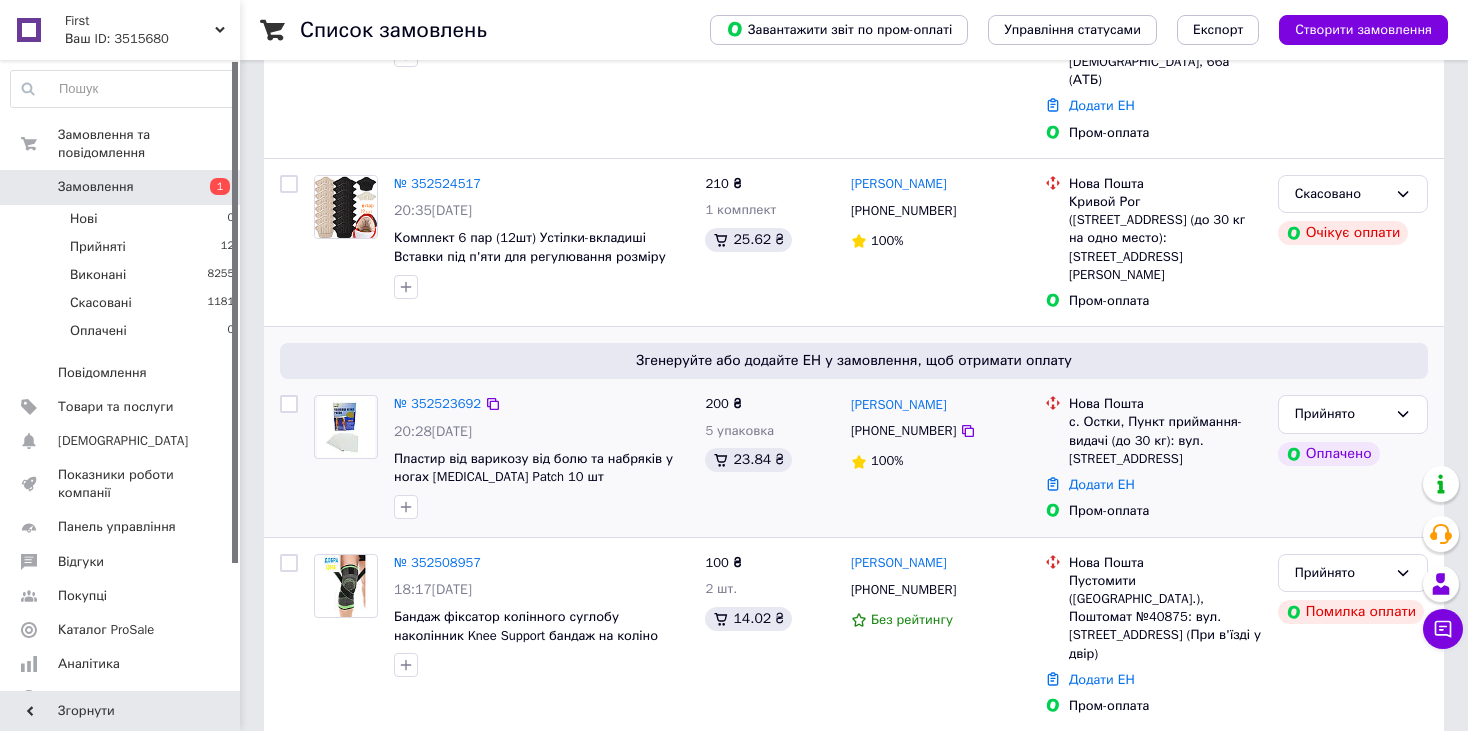 scroll, scrollTop: 0, scrollLeft: 0, axis: both 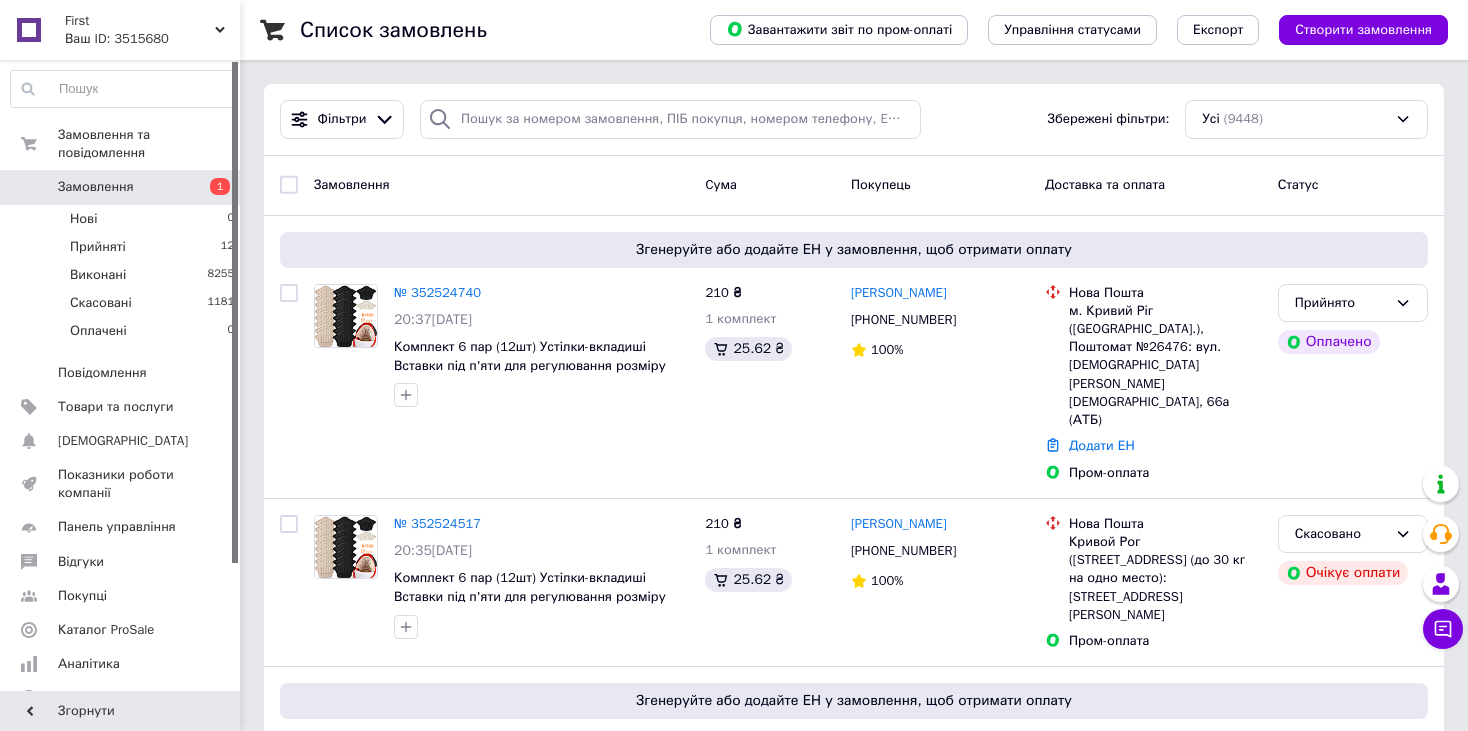 click on "Фільтри Збережені фільтри: Усі (9448)" at bounding box center [854, 120] 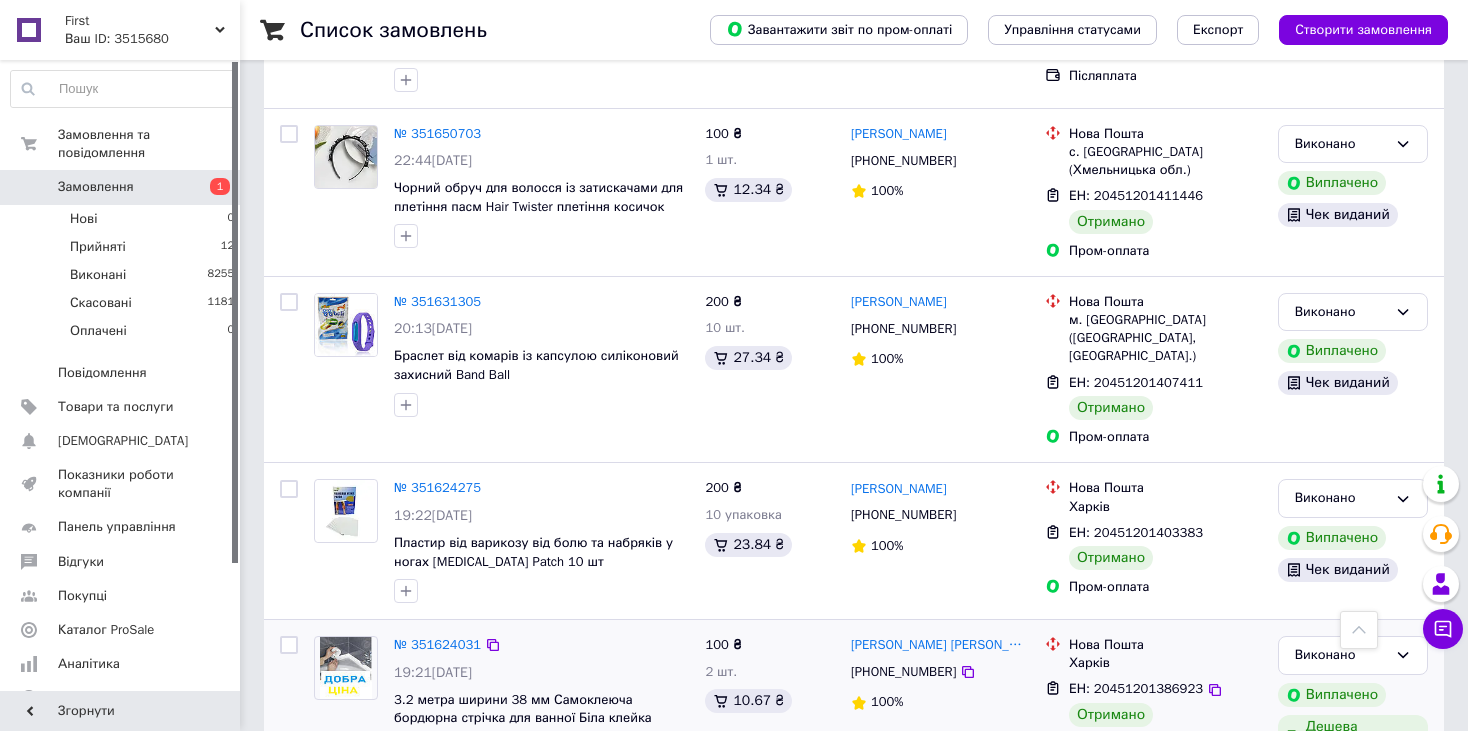 scroll, scrollTop: 13300, scrollLeft: 0, axis: vertical 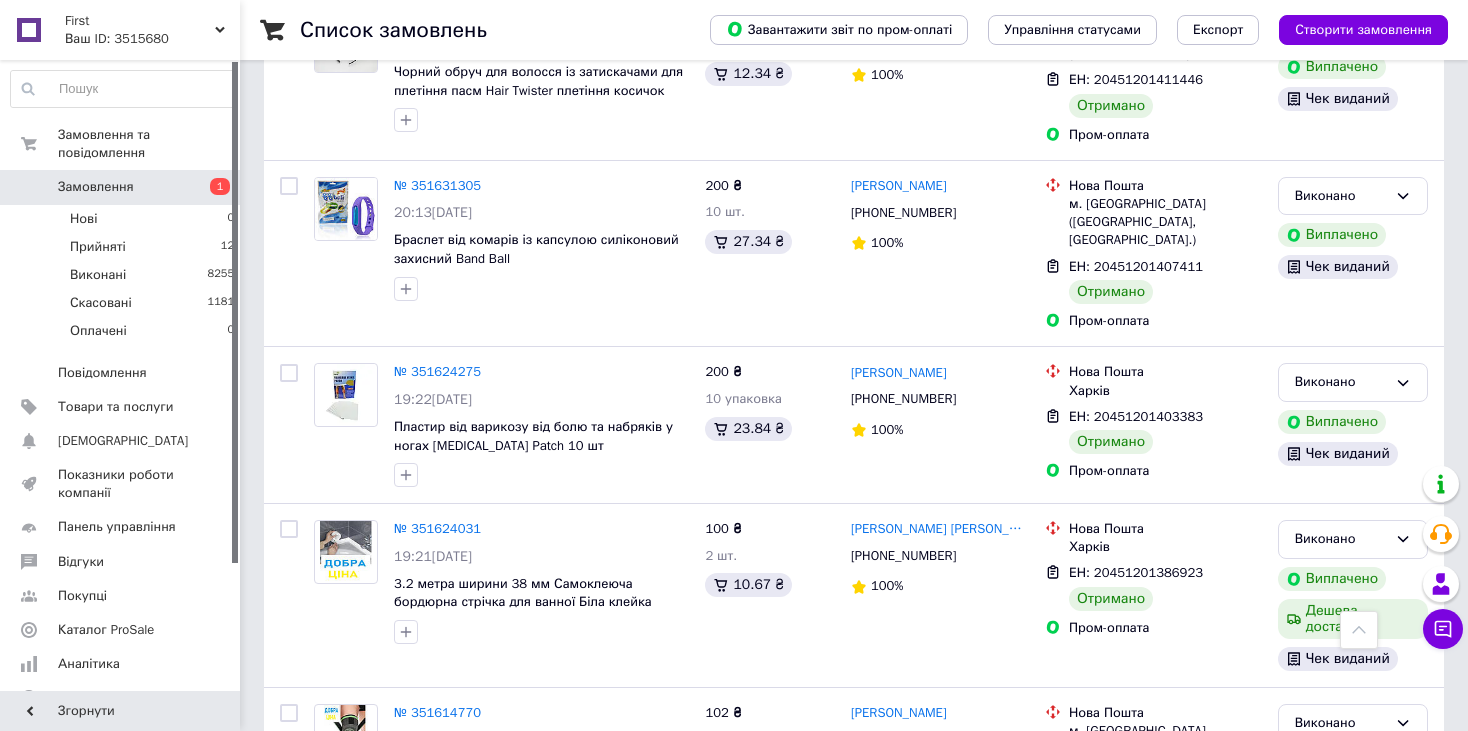 click 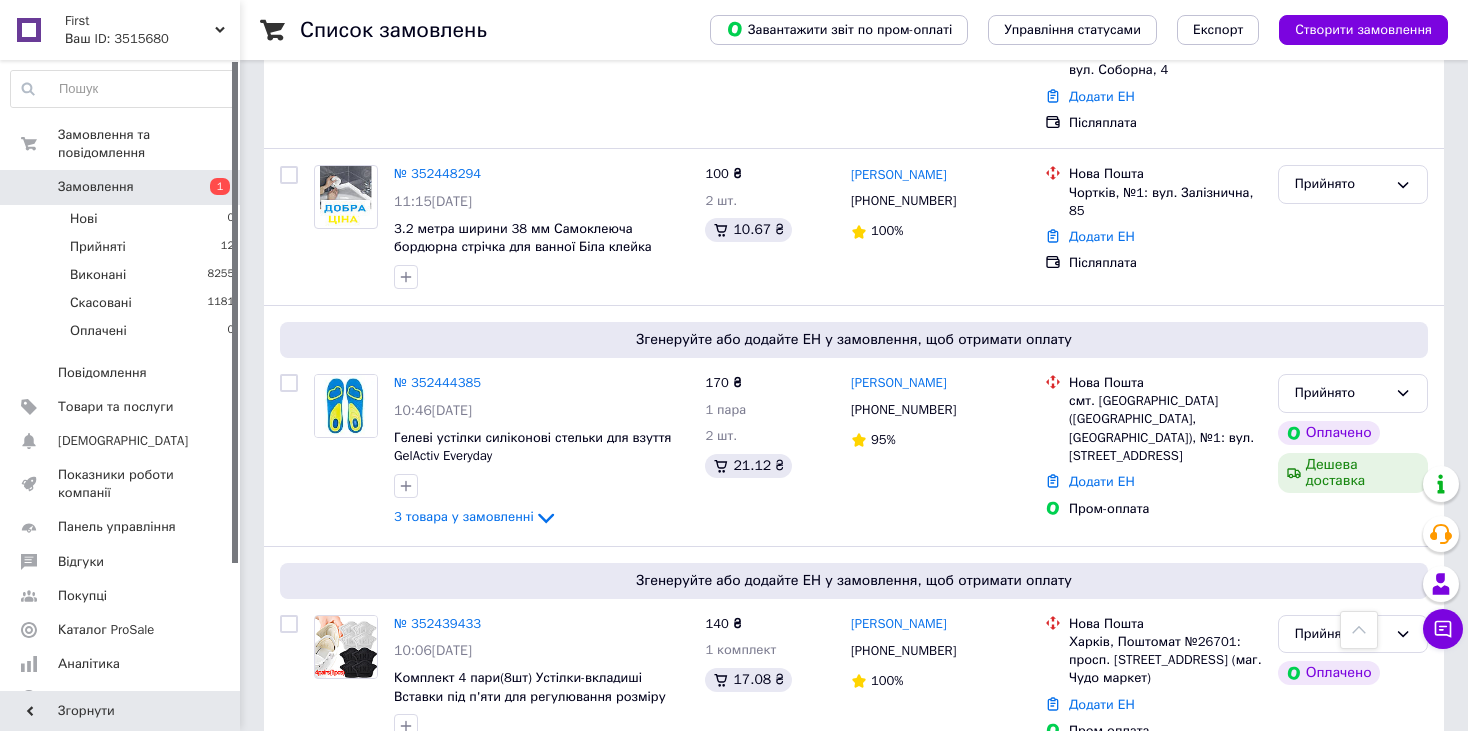scroll, scrollTop: 1900, scrollLeft: 0, axis: vertical 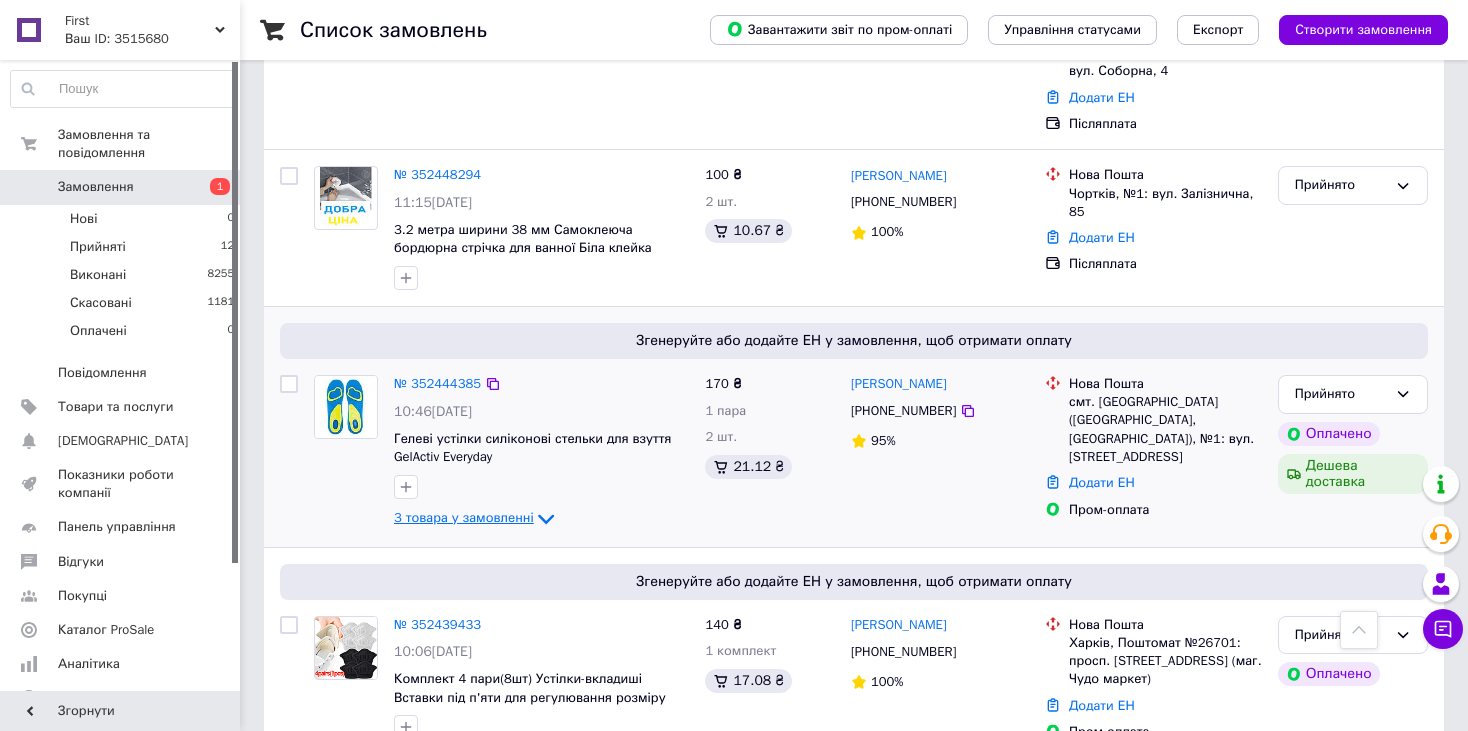 click on "3 товара у замовленні" at bounding box center (464, 517) 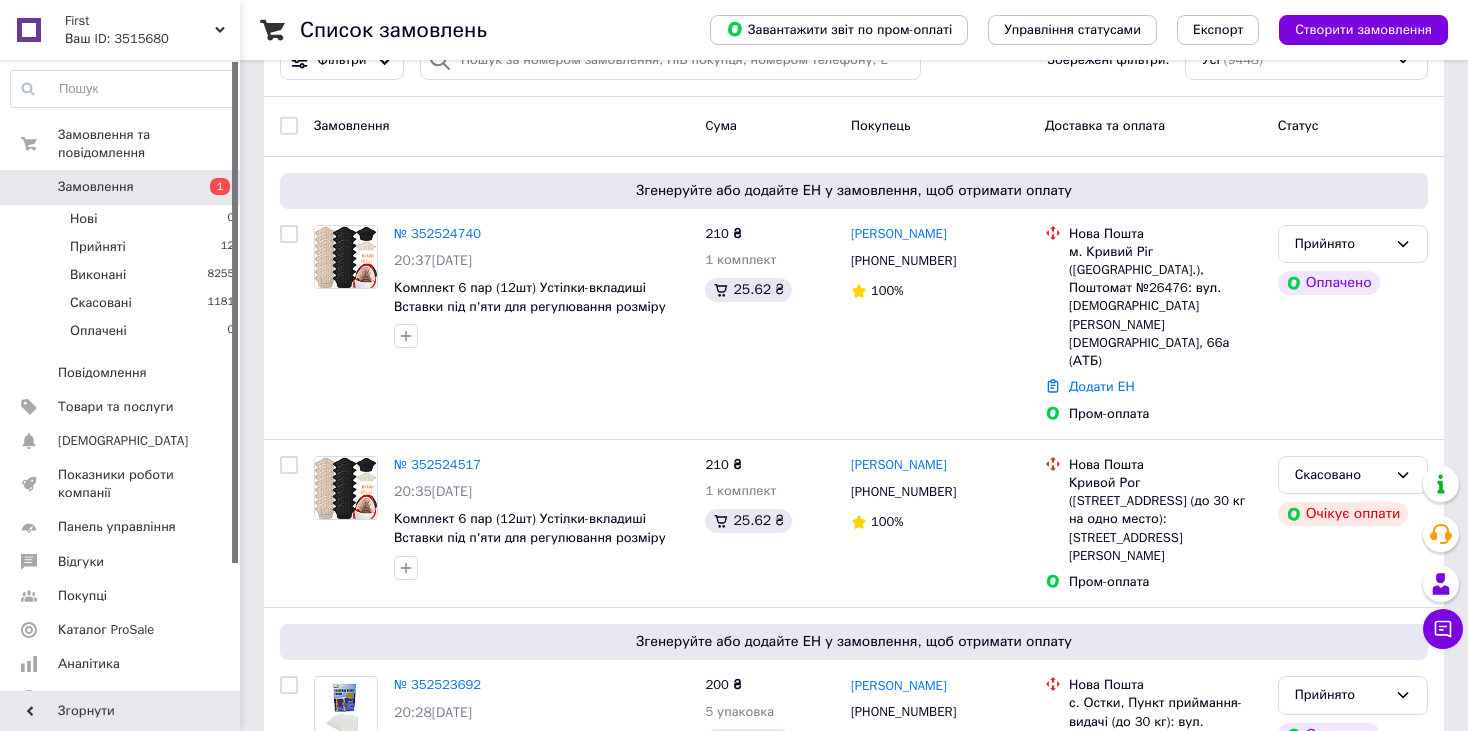 scroll, scrollTop: 0, scrollLeft: 0, axis: both 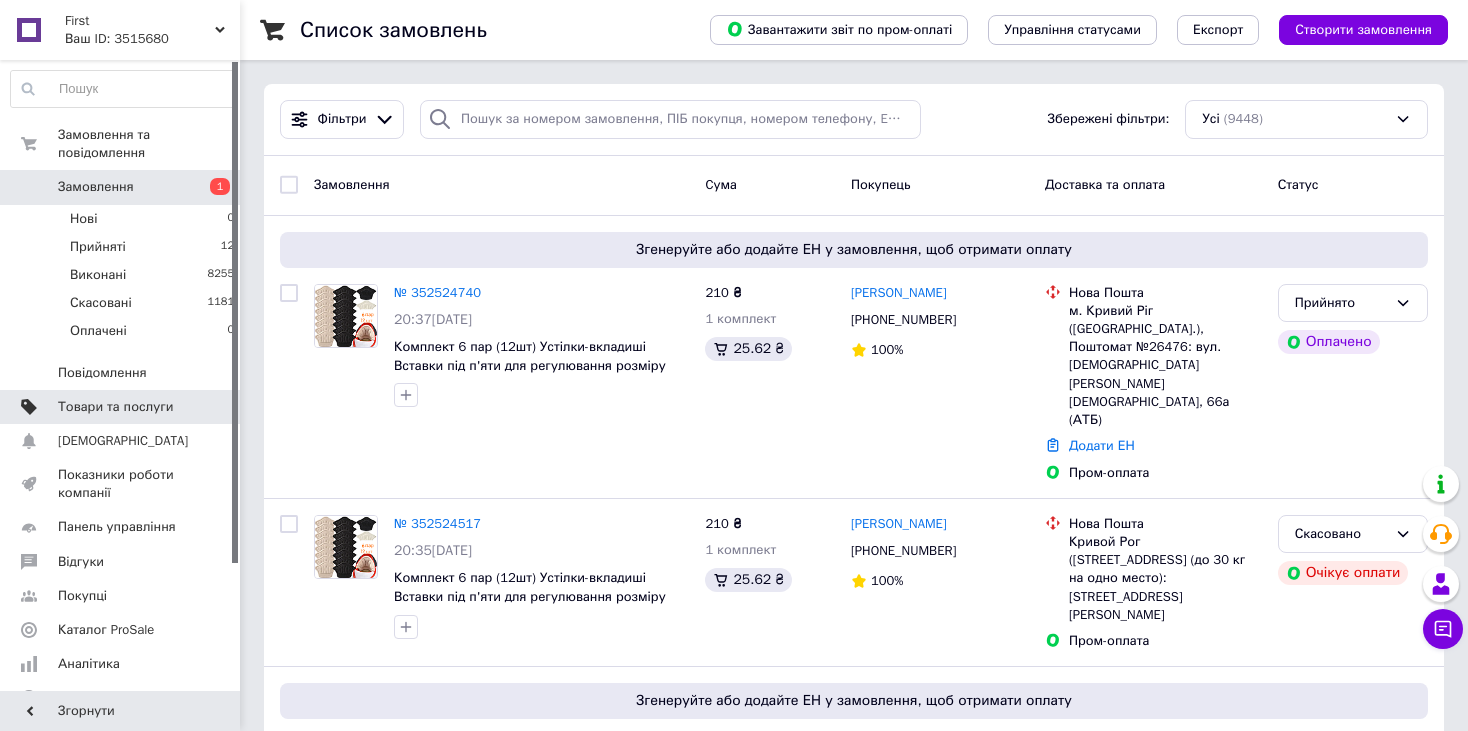 click on "Товари та послуги" at bounding box center (115, 407) 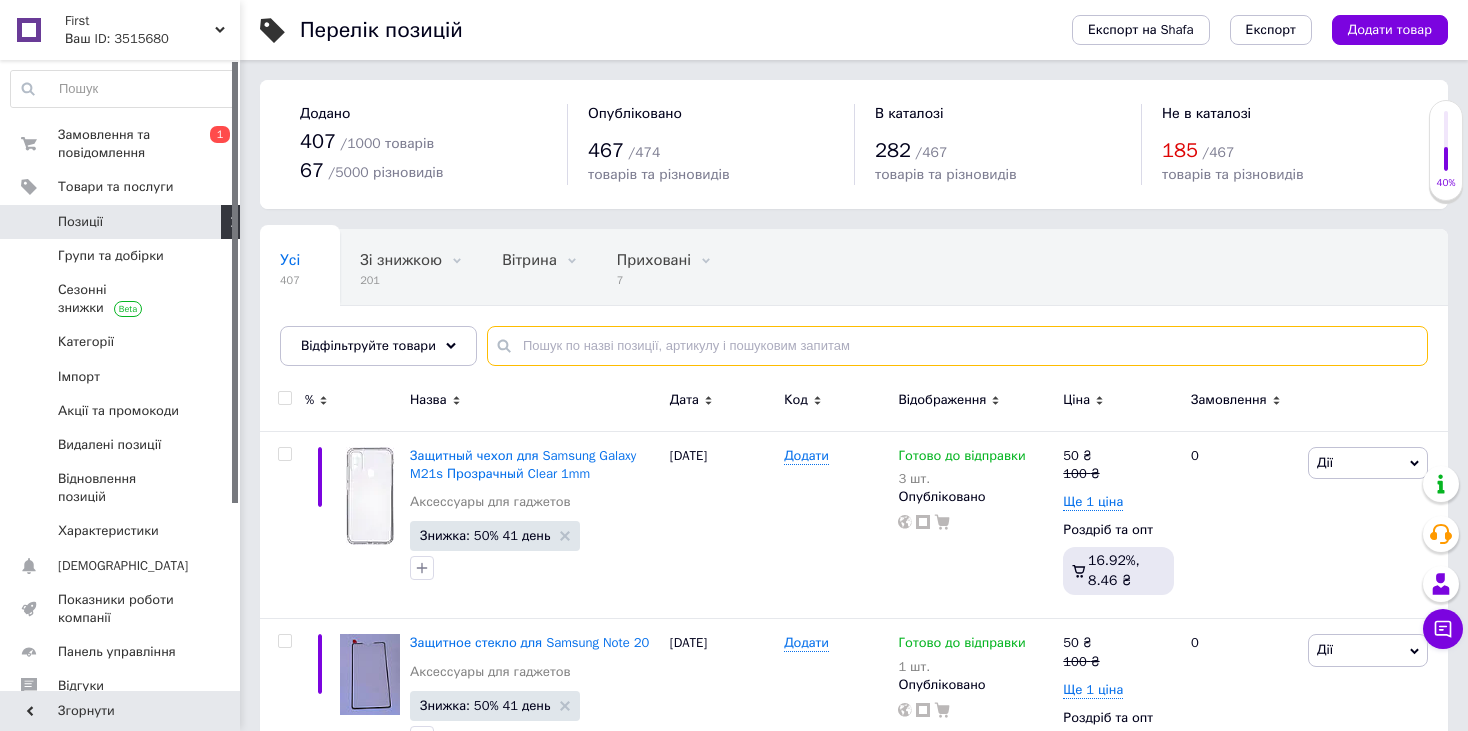 click at bounding box center [957, 346] 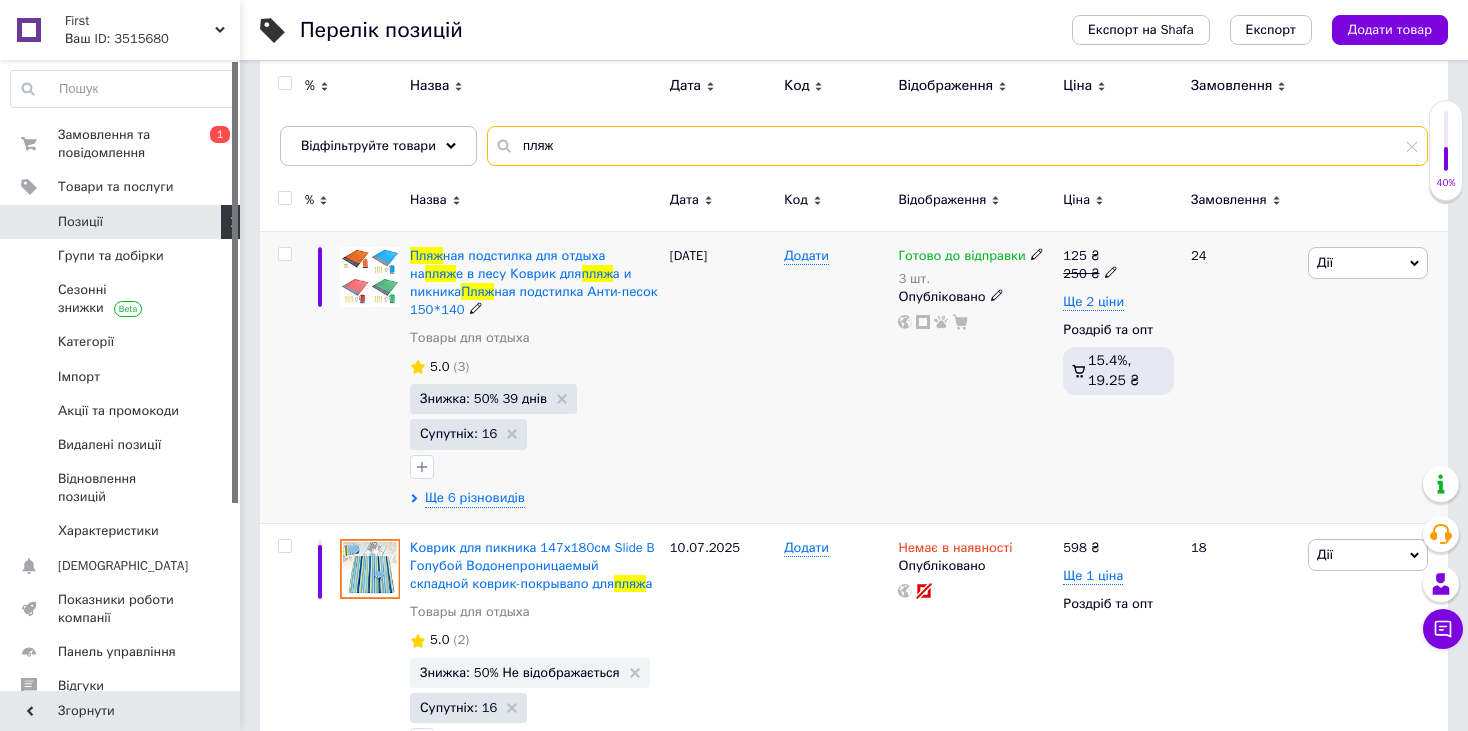 scroll, scrollTop: 0, scrollLeft: 0, axis: both 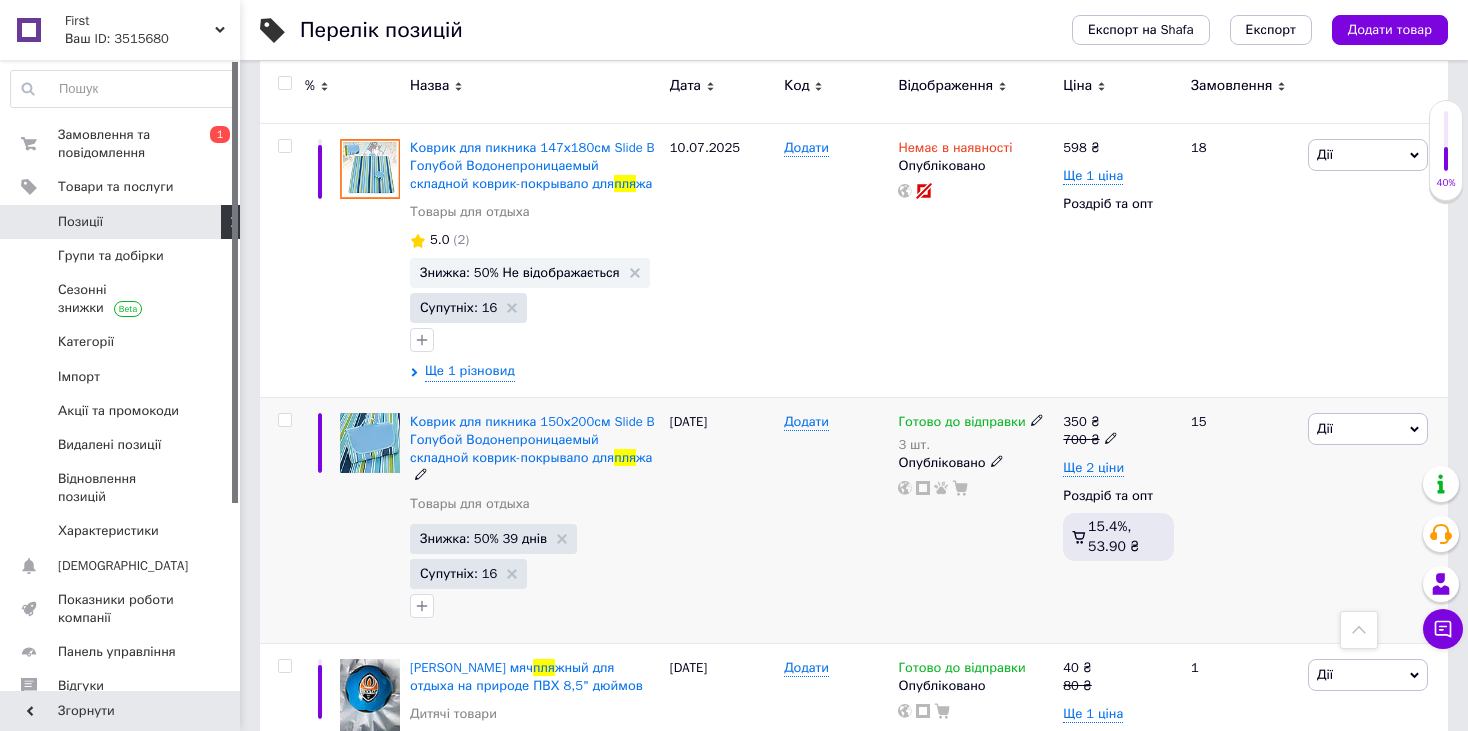 type on "пля" 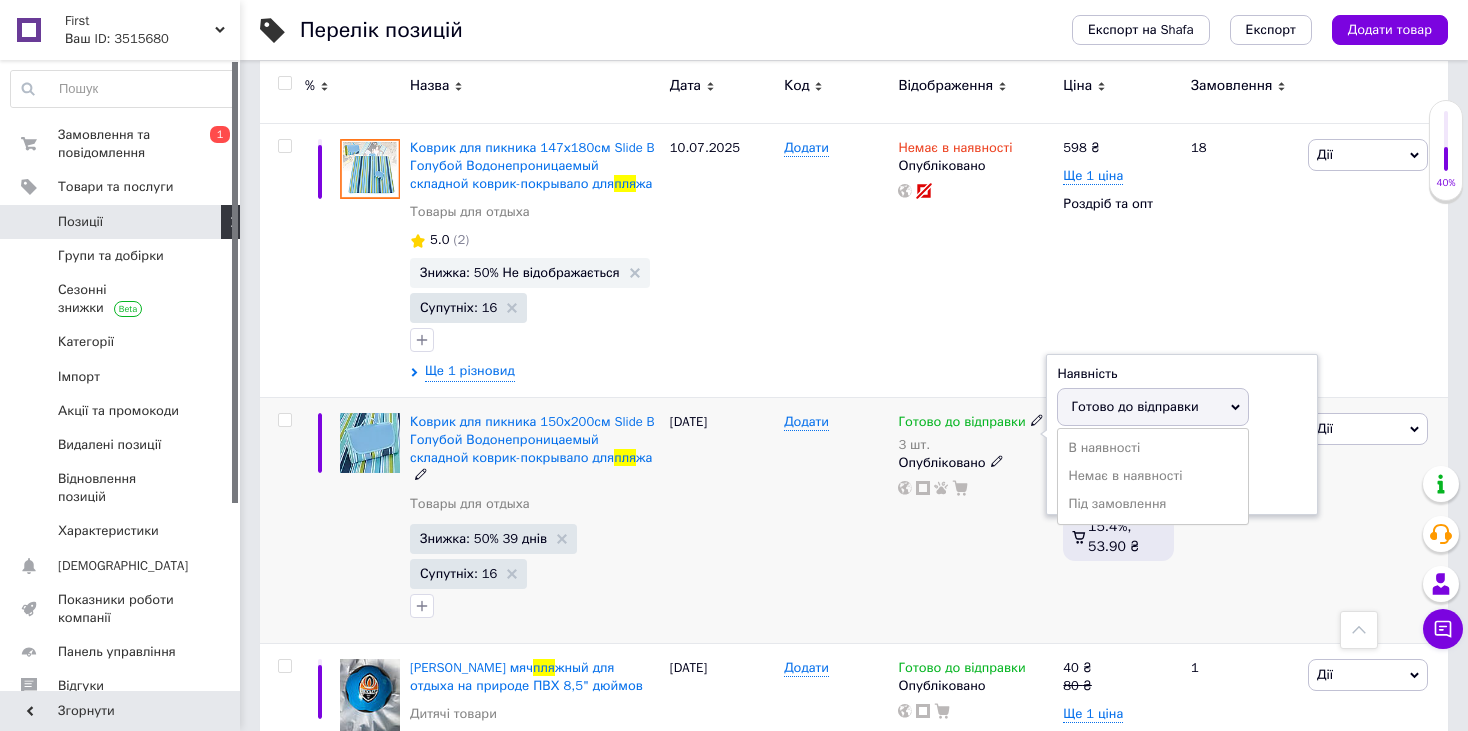 click on "Залишки" at bounding box center [1182, 450] 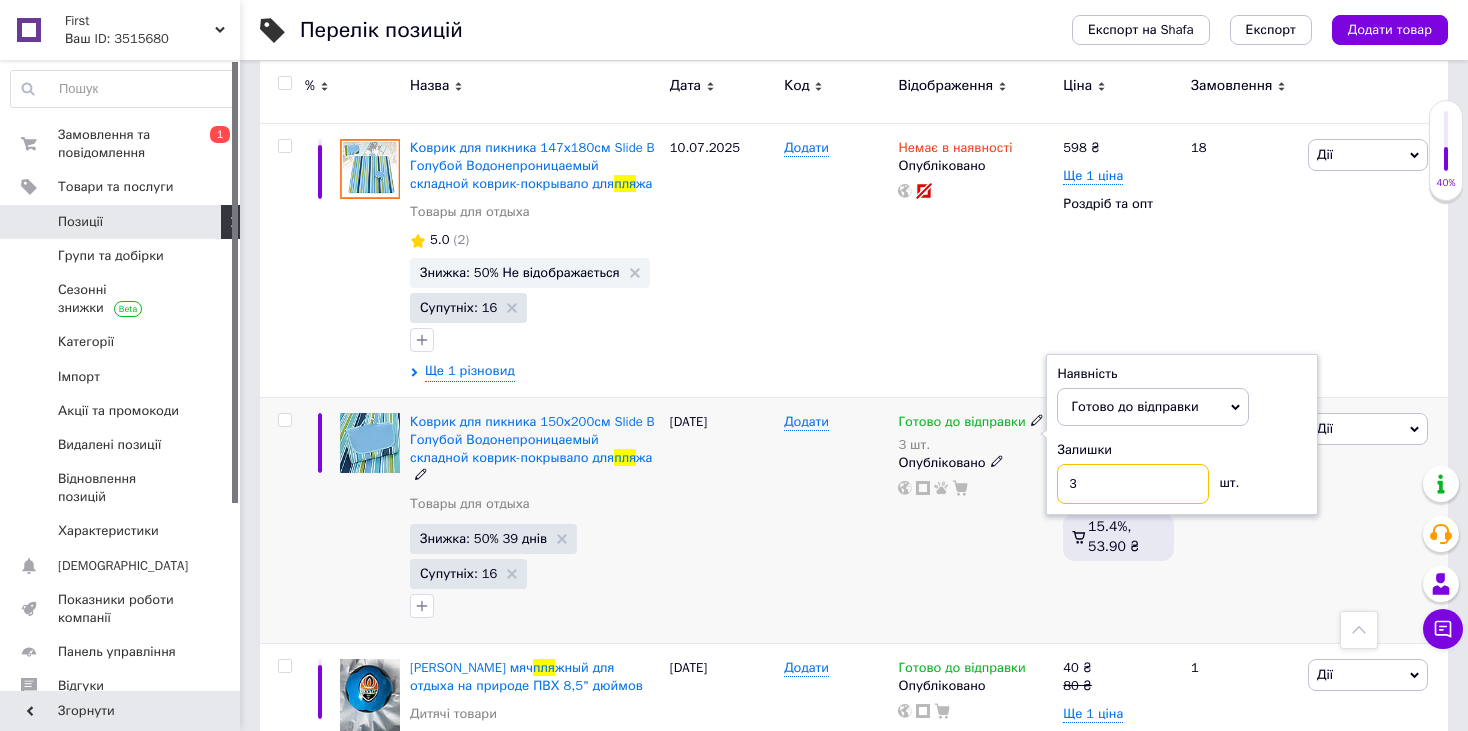 drag, startPoint x: 1092, startPoint y: 468, endPoint x: 1061, endPoint y: 468, distance: 31 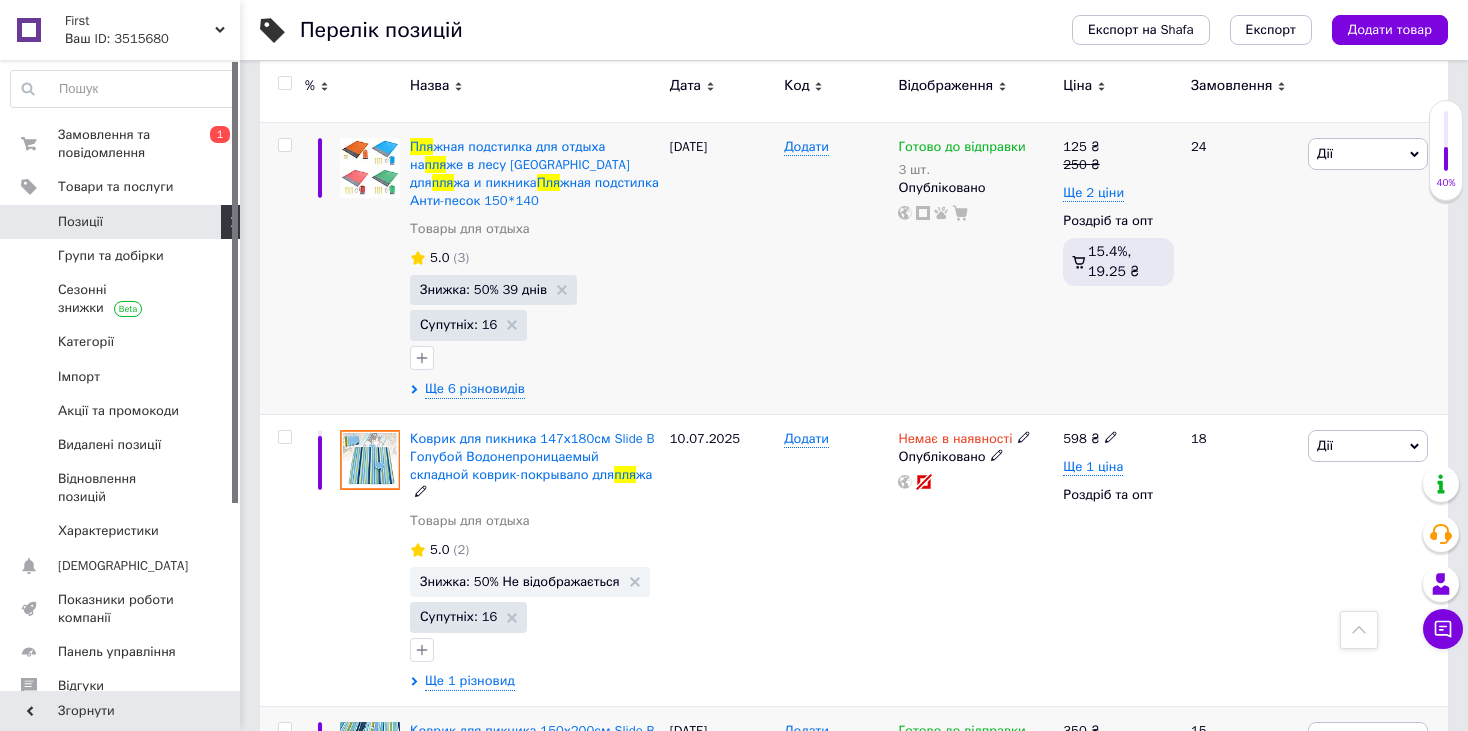 scroll, scrollTop: 0, scrollLeft: 0, axis: both 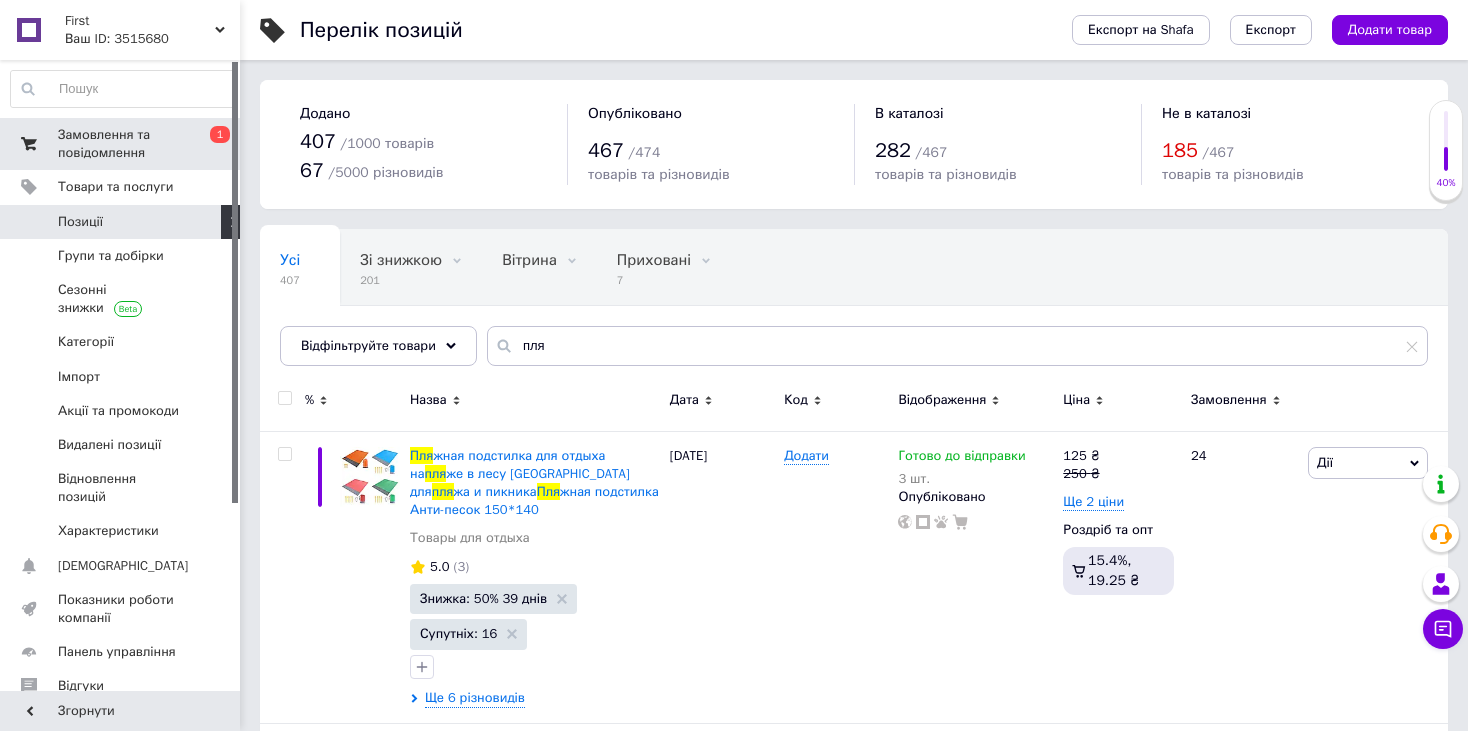 click on "Замовлення та повідомлення" at bounding box center (121, 144) 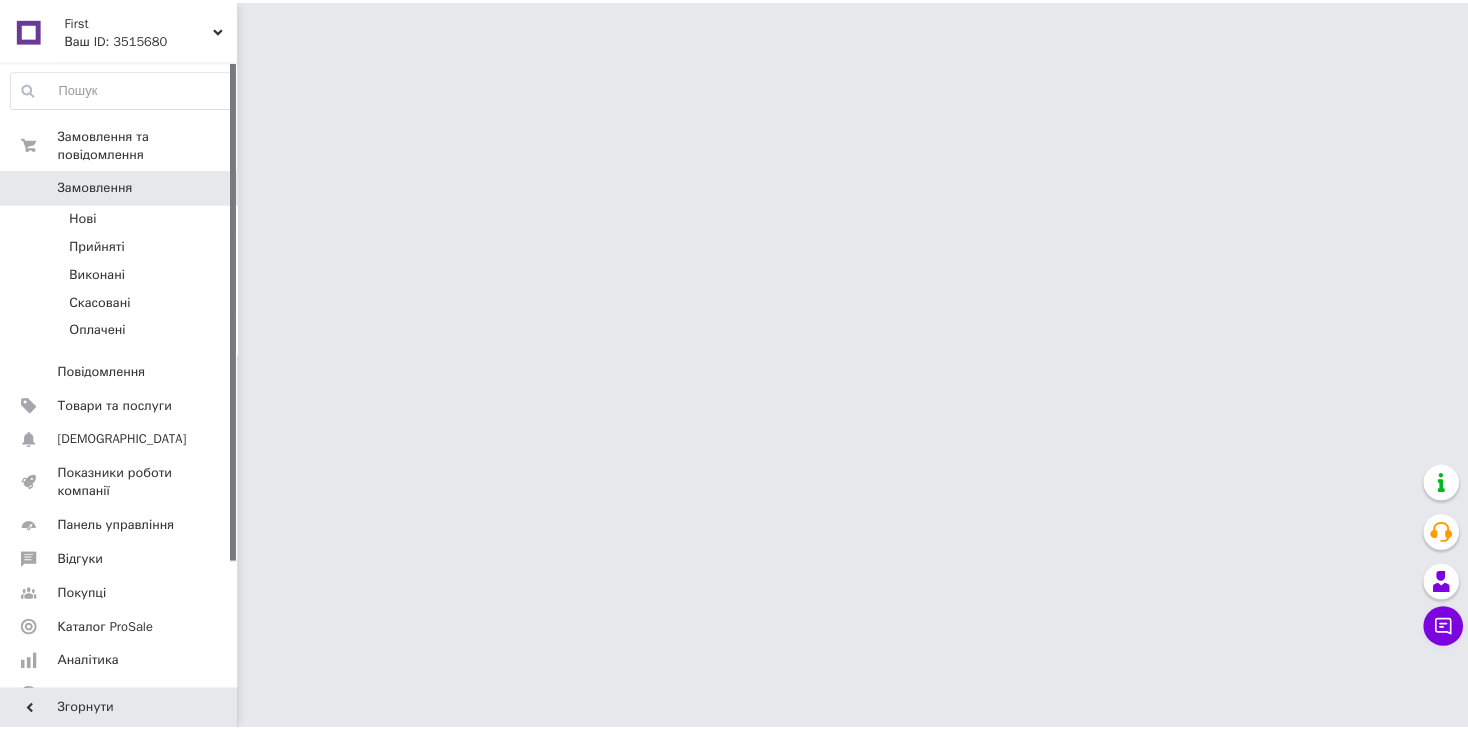 scroll, scrollTop: 0, scrollLeft: 0, axis: both 